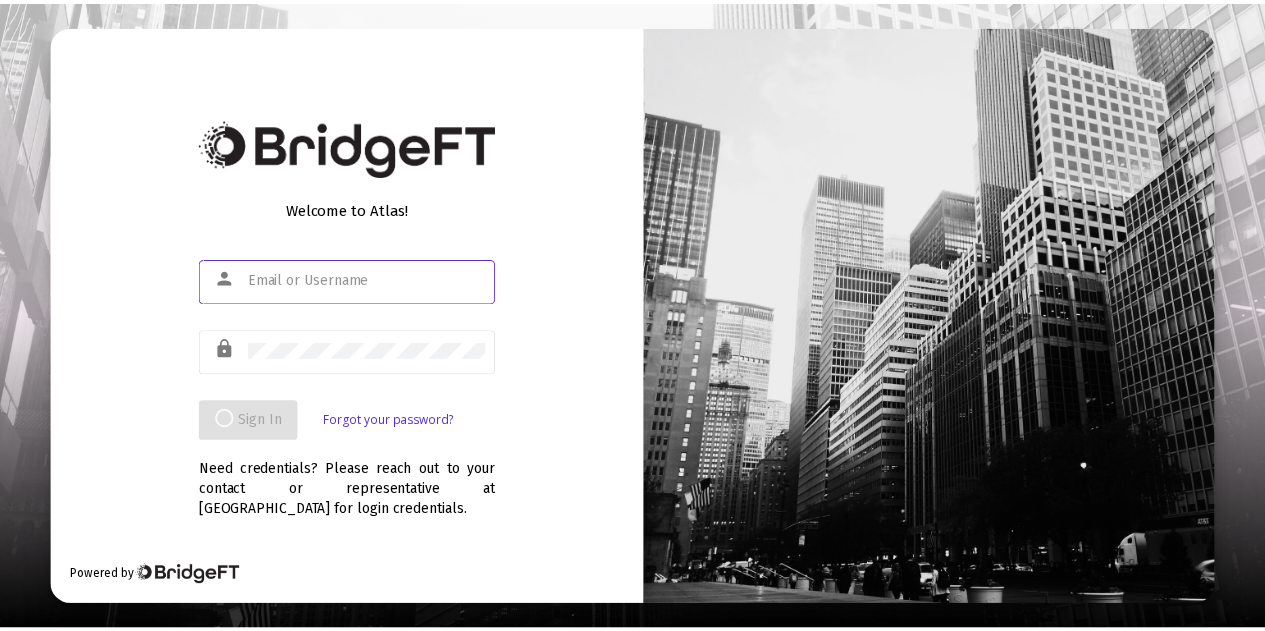 scroll, scrollTop: 0, scrollLeft: 0, axis: both 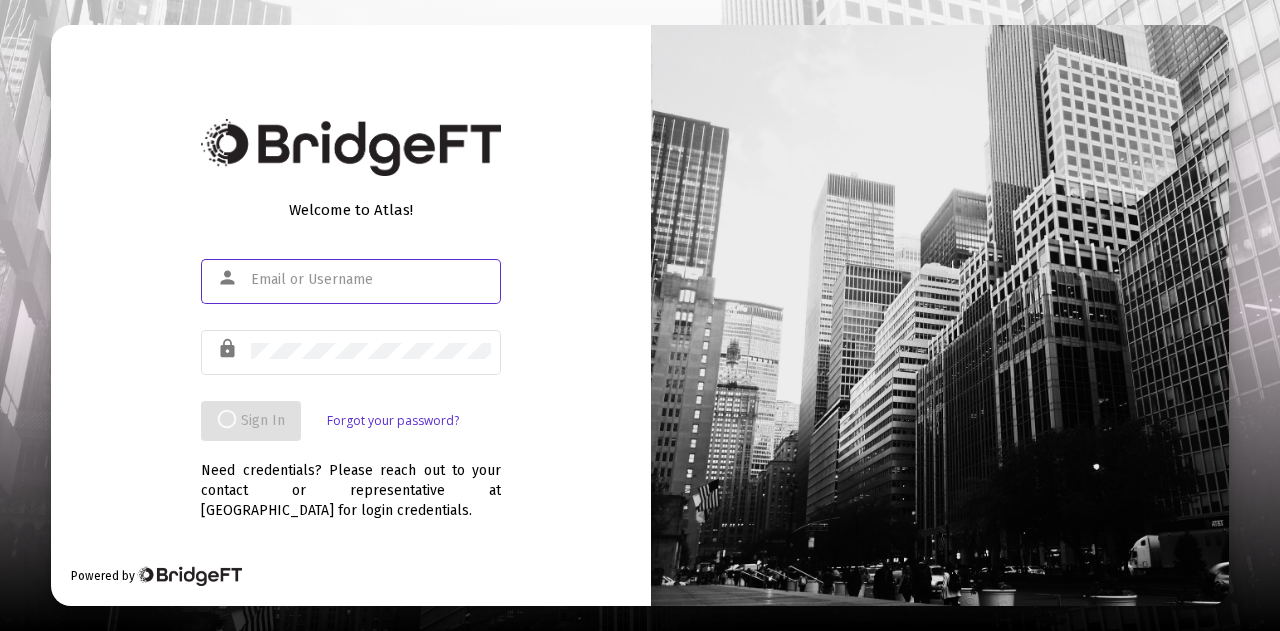 click 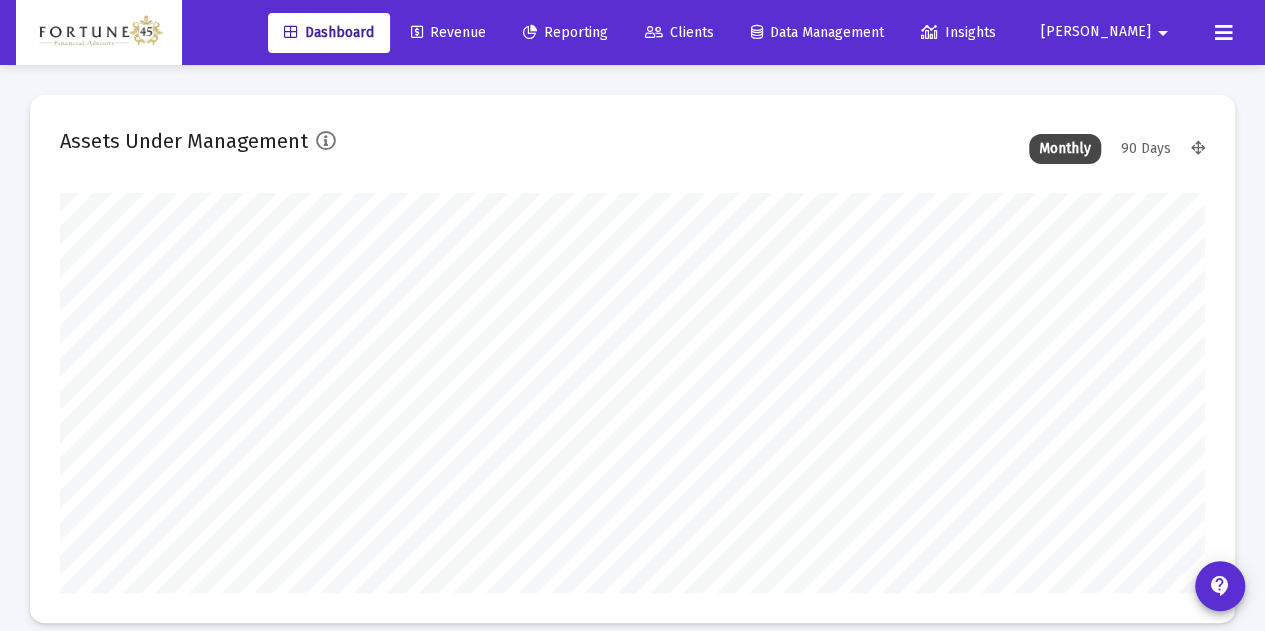 scroll, scrollTop: 999600, scrollLeft: 998855, axis: both 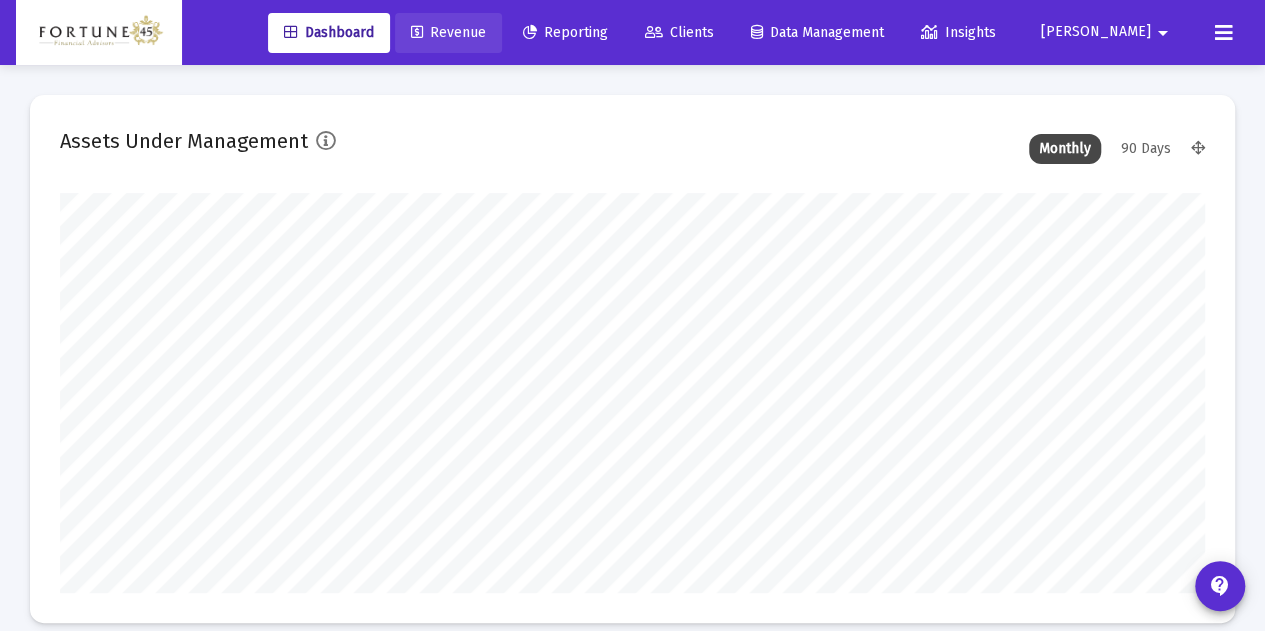 click on "Revenue" 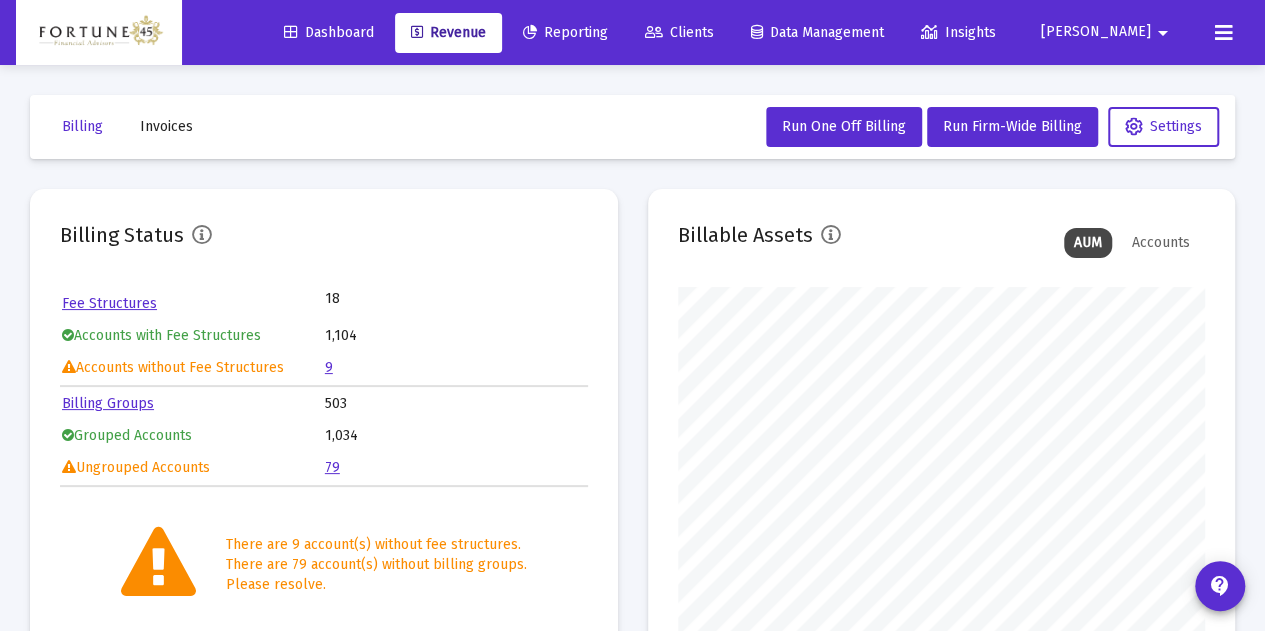 scroll, scrollTop: 999600, scrollLeft: 999472, axis: both 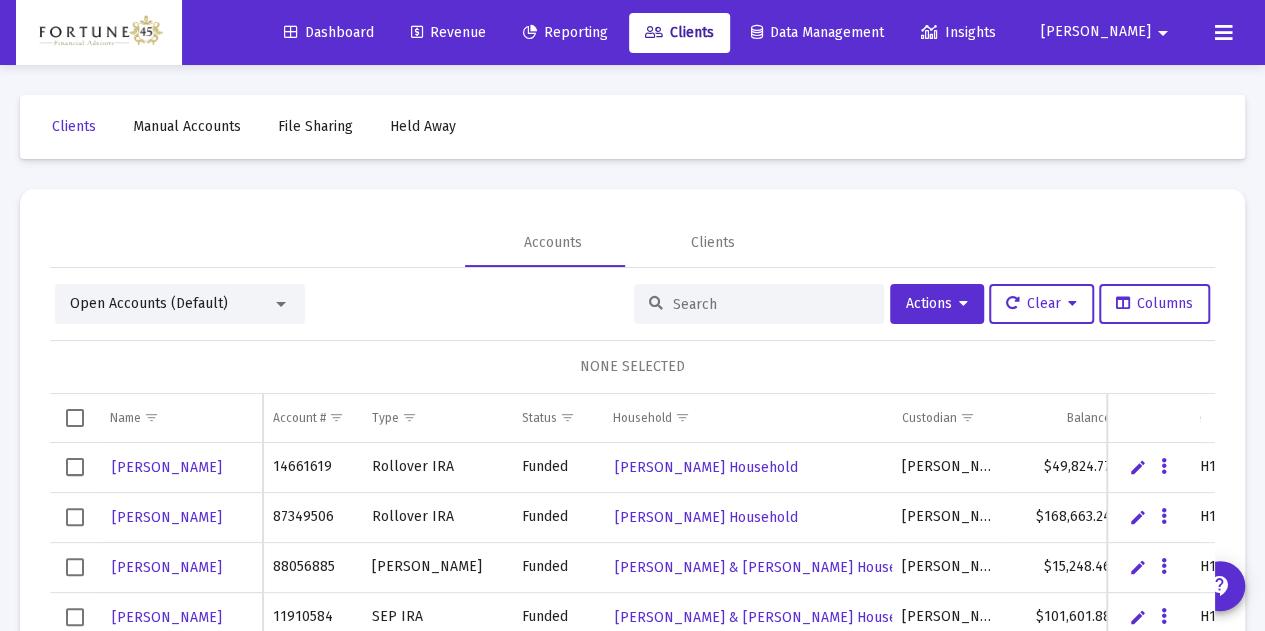 click on "Revenue" 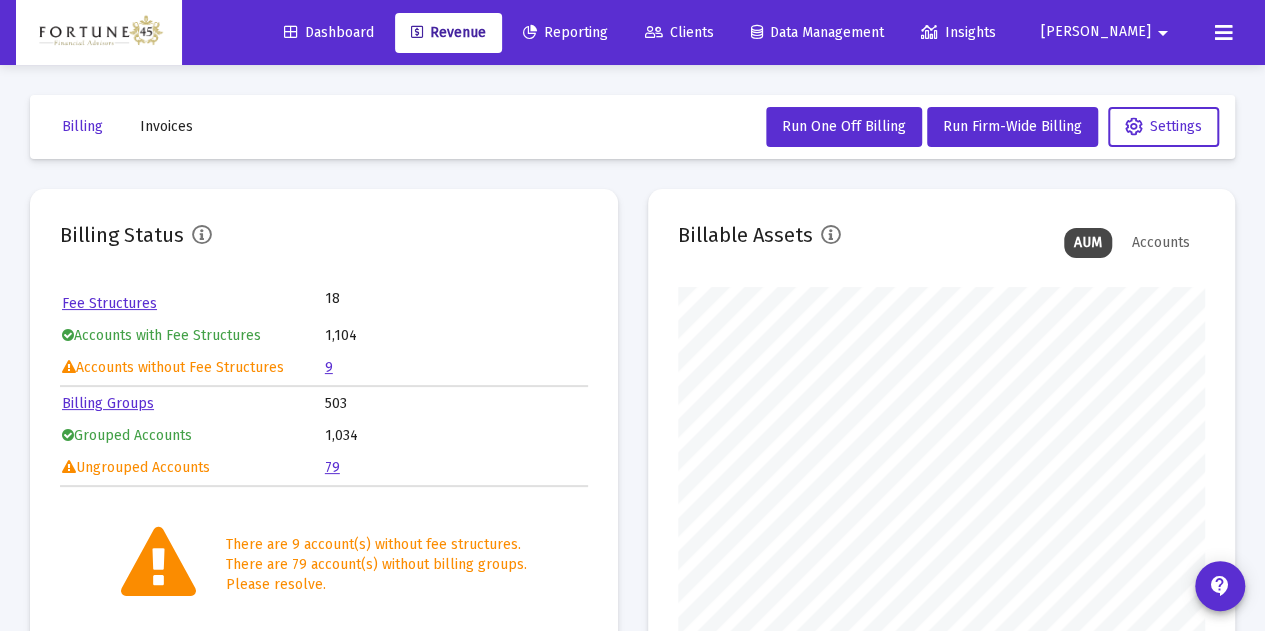 scroll, scrollTop: 999600, scrollLeft: 999472, axis: both 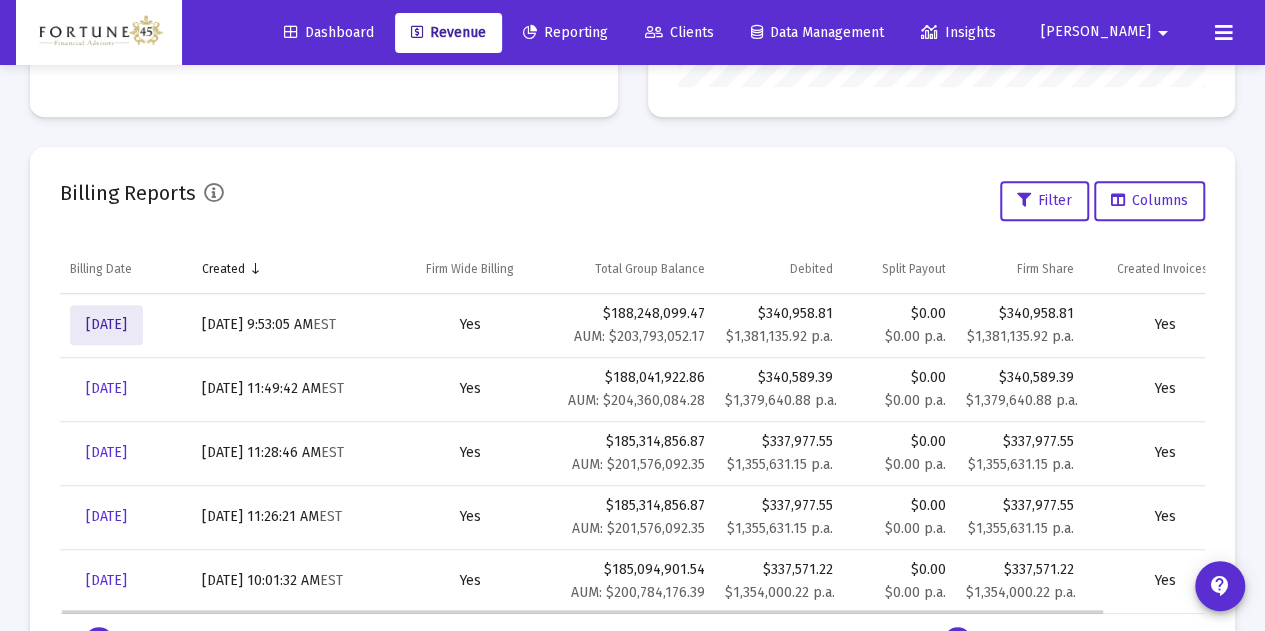 click on "[DATE]" at bounding box center [106, 324] 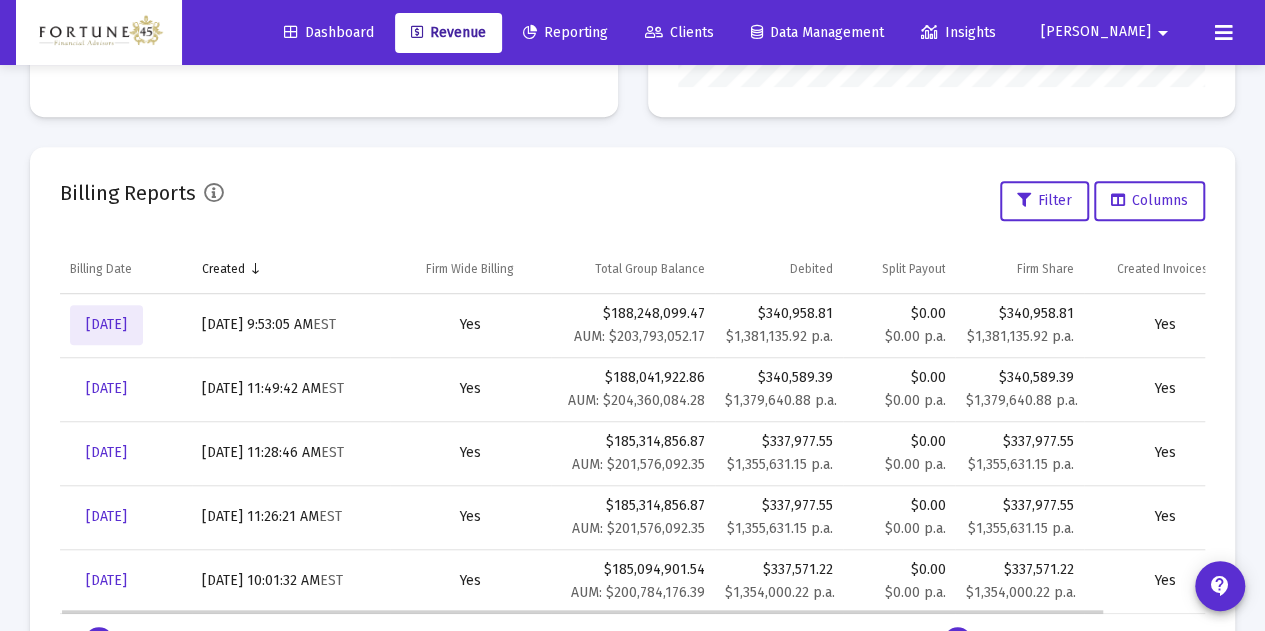 scroll, scrollTop: 65, scrollLeft: 0, axis: vertical 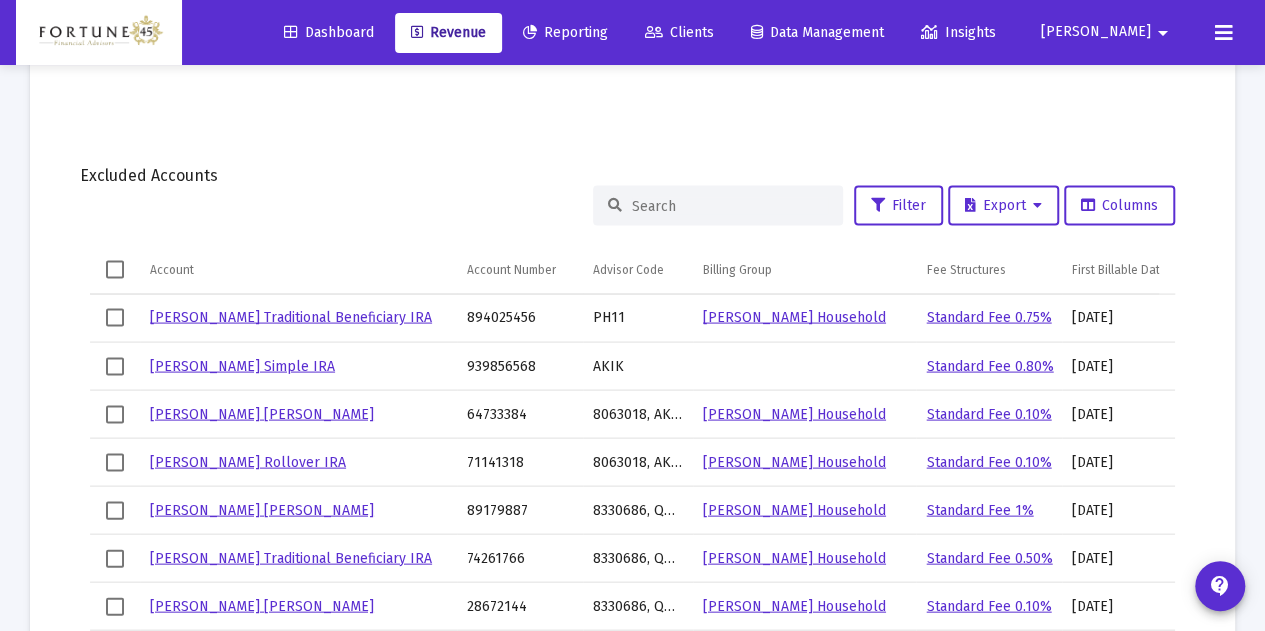 click on "Excluded Accounts" 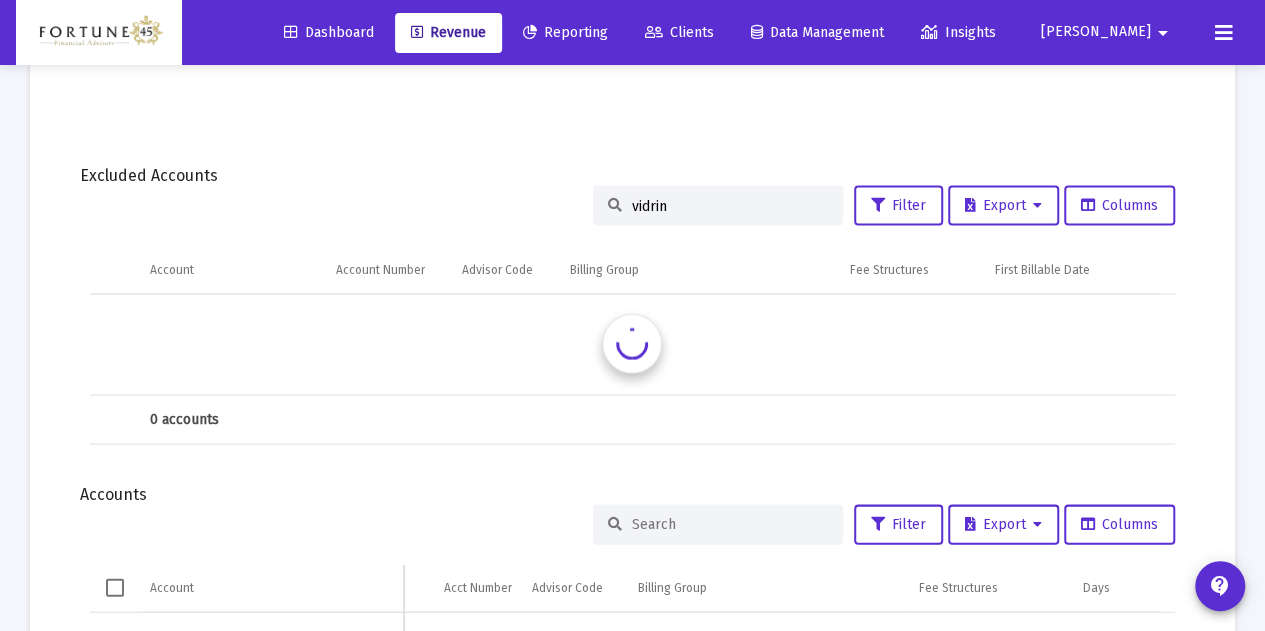 type on "[PERSON_NAME]" 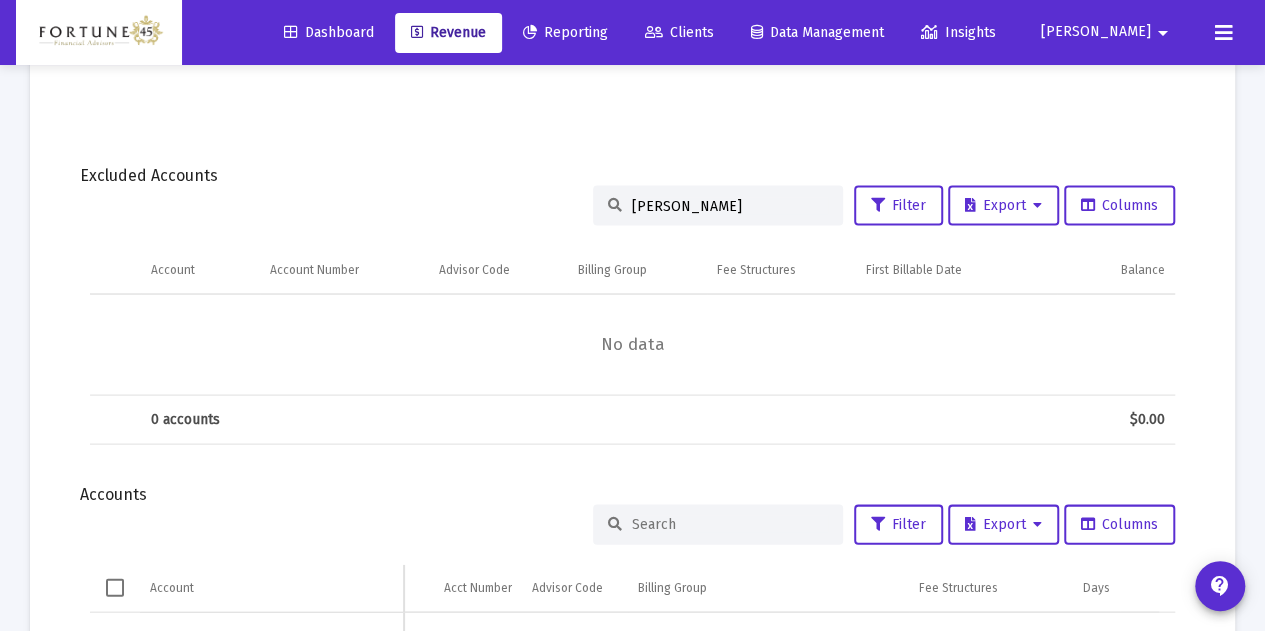 drag, startPoint x: 691, startPoint y: 209, endPoint x: 566, endPoint y: 202, distance: 125.19585 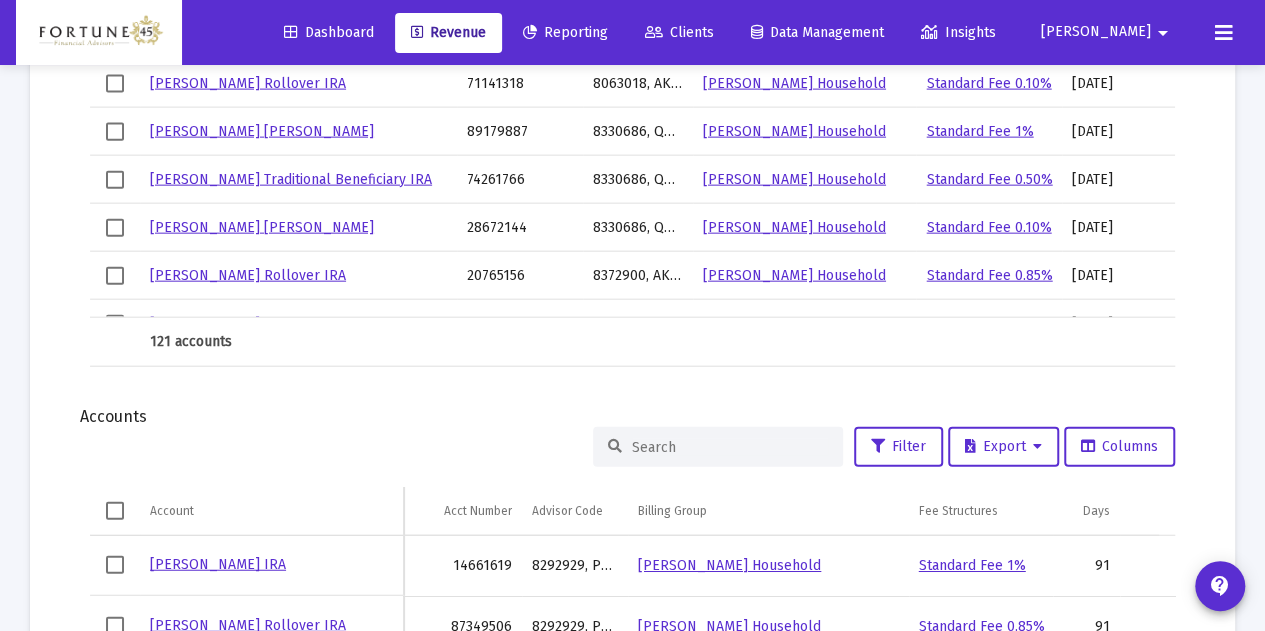 scroll, scrollTop: 2265, scrollLeft: 0, axis: vertical 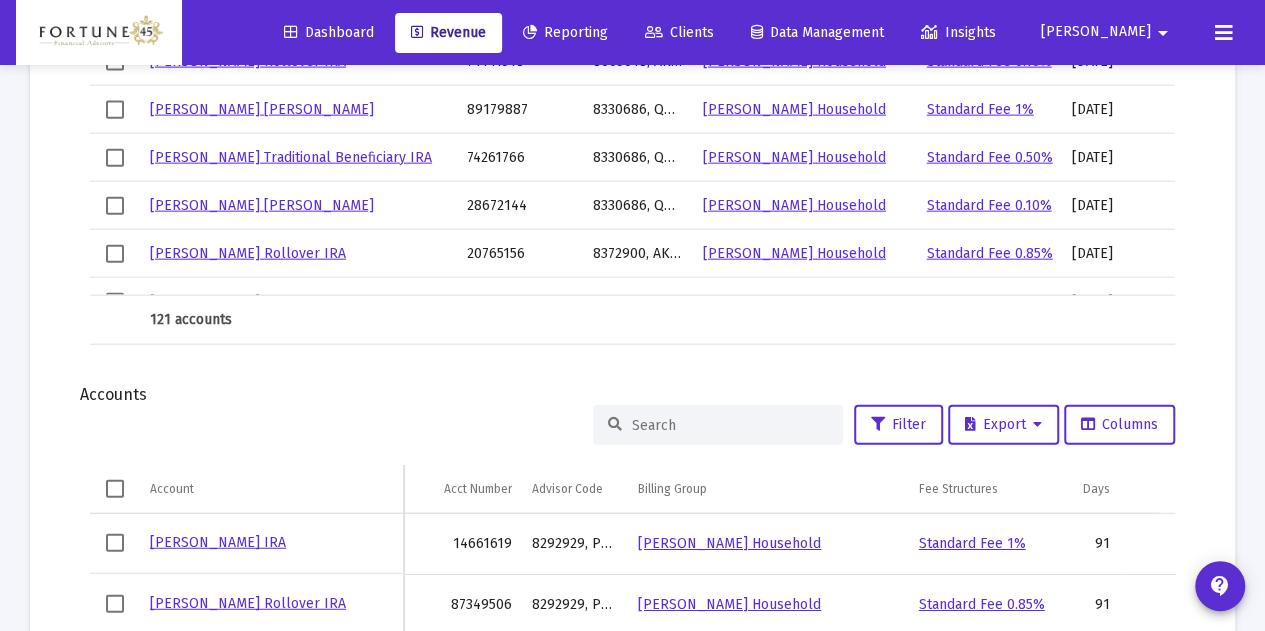 click 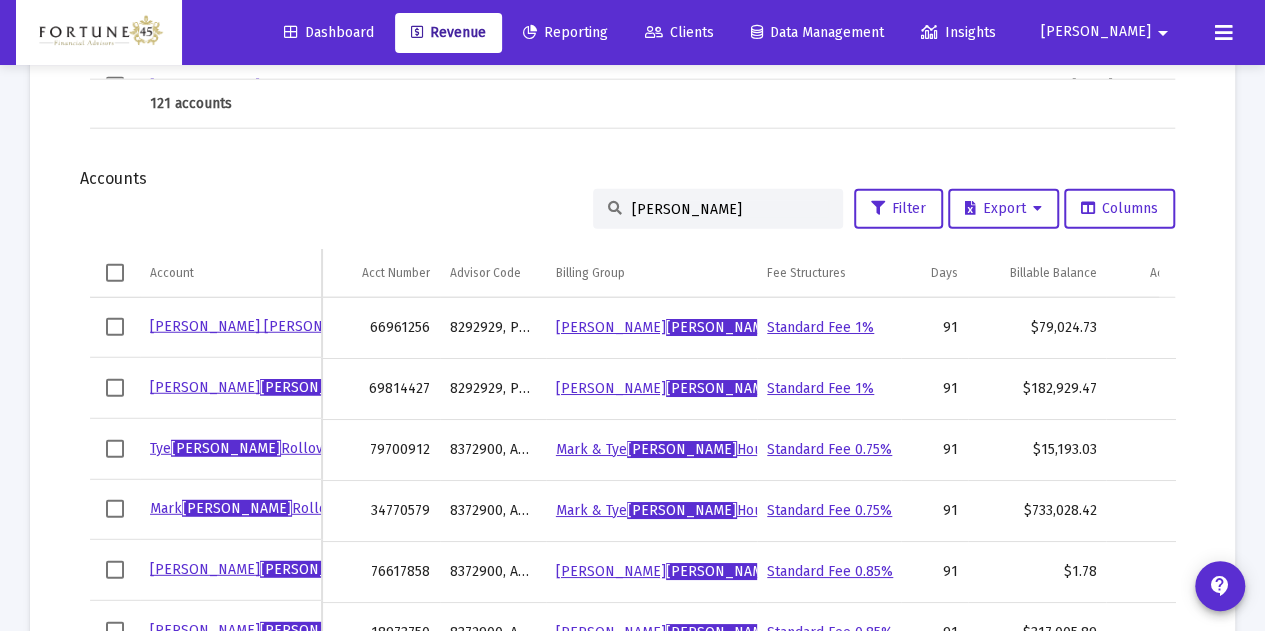 scroll, scrollTop: 2665, scrollLeft: 0, axis: vertical 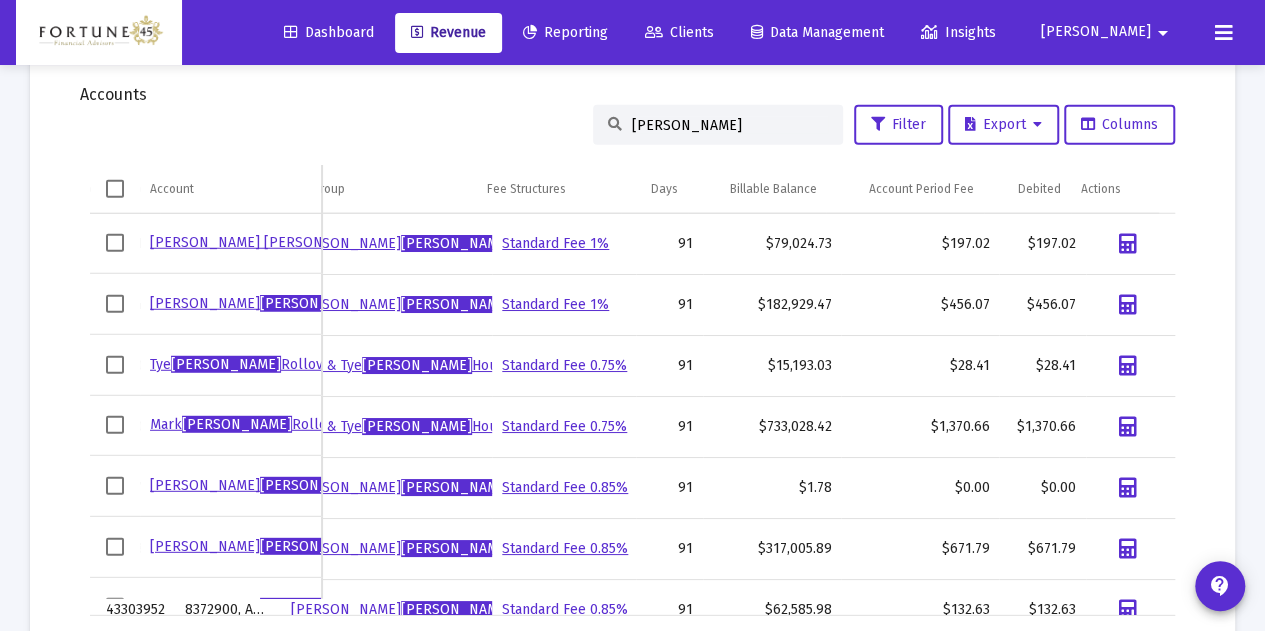 drag, startPoint x: 668, startPoint y: 133, endPoint x: 648, endPoint y: 125, distance: 21.540659 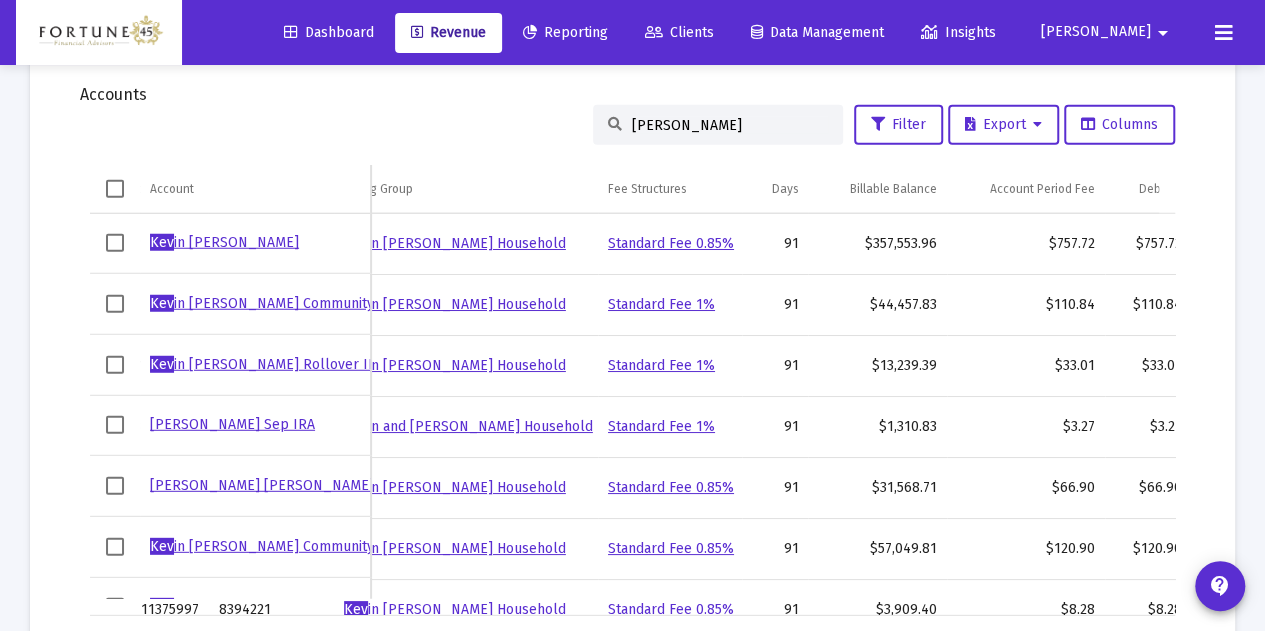 scroll, scrollTop: 0, scrollLeft: 281, axis: horizontal 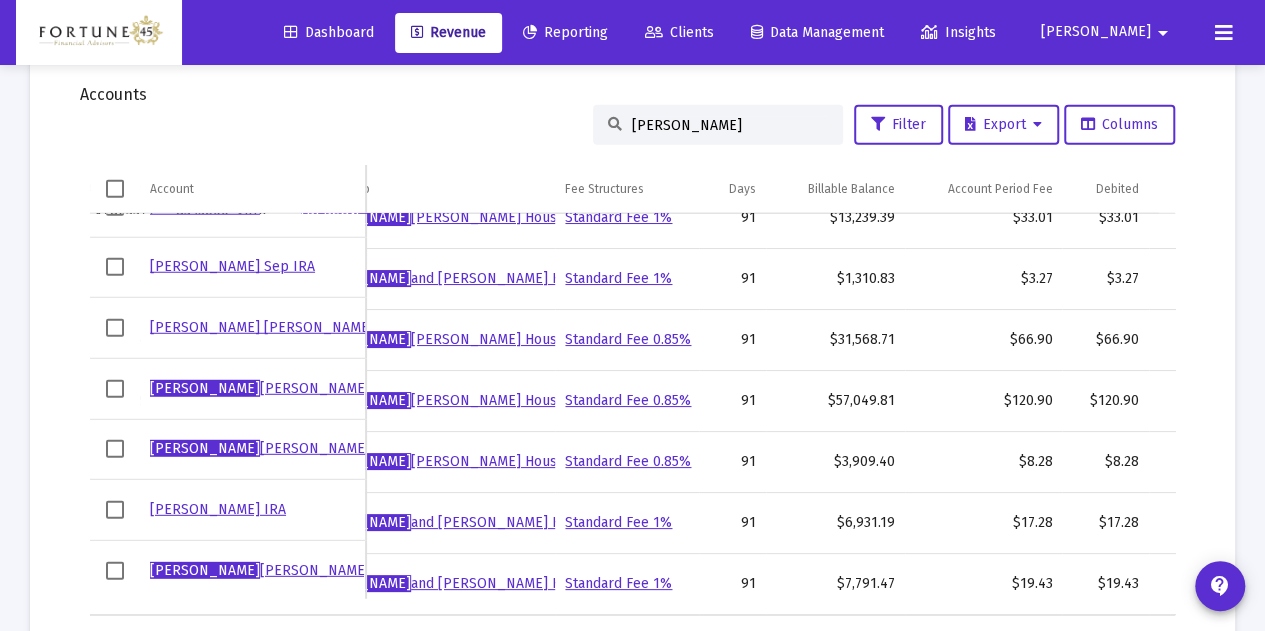 drag, startPoint x: 706, startPoint y: 131, endPoint x: 569, endPoint y: 121, distance: 137.36447 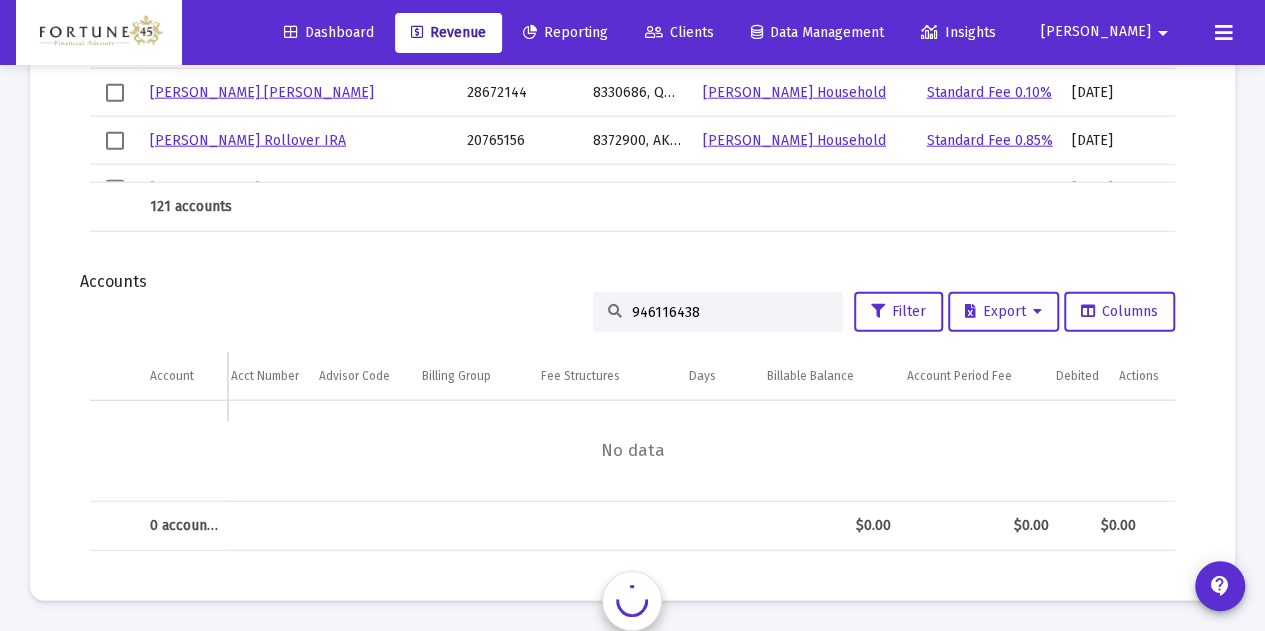 scroll, scrollTop: 2376, scrollLeft: 0, axis: vertical 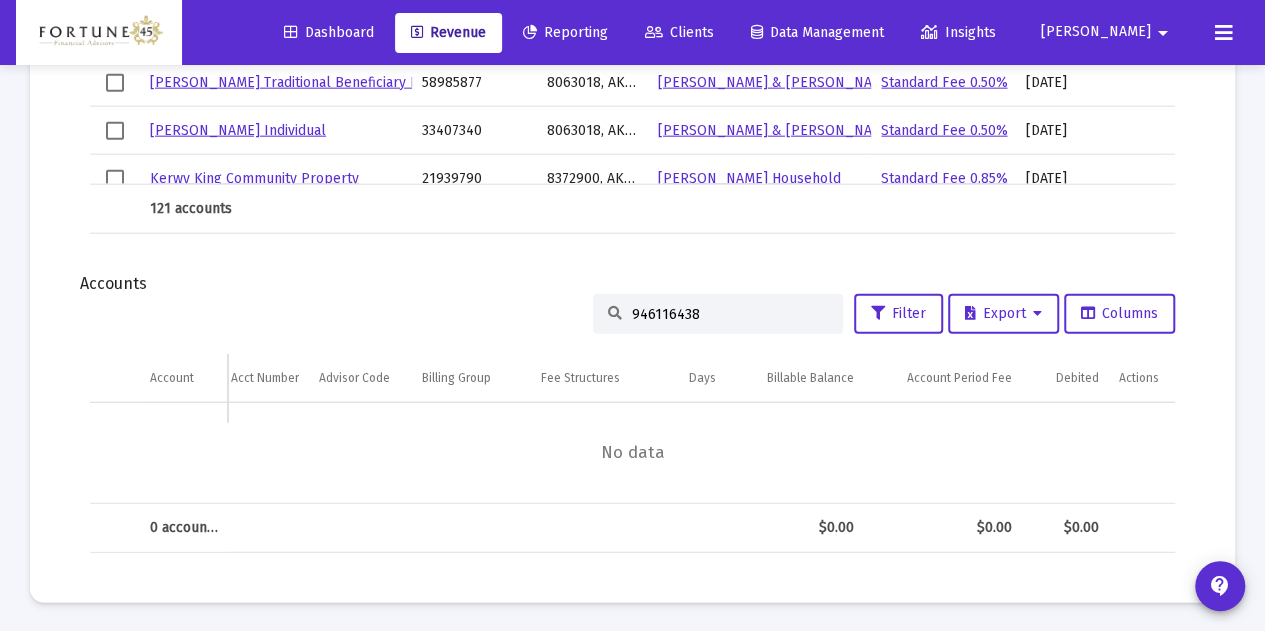 drag, startPoint x: 688, startPoint y: 311, endPoint x: 532, endPoint y: 321, distance: 156.32019 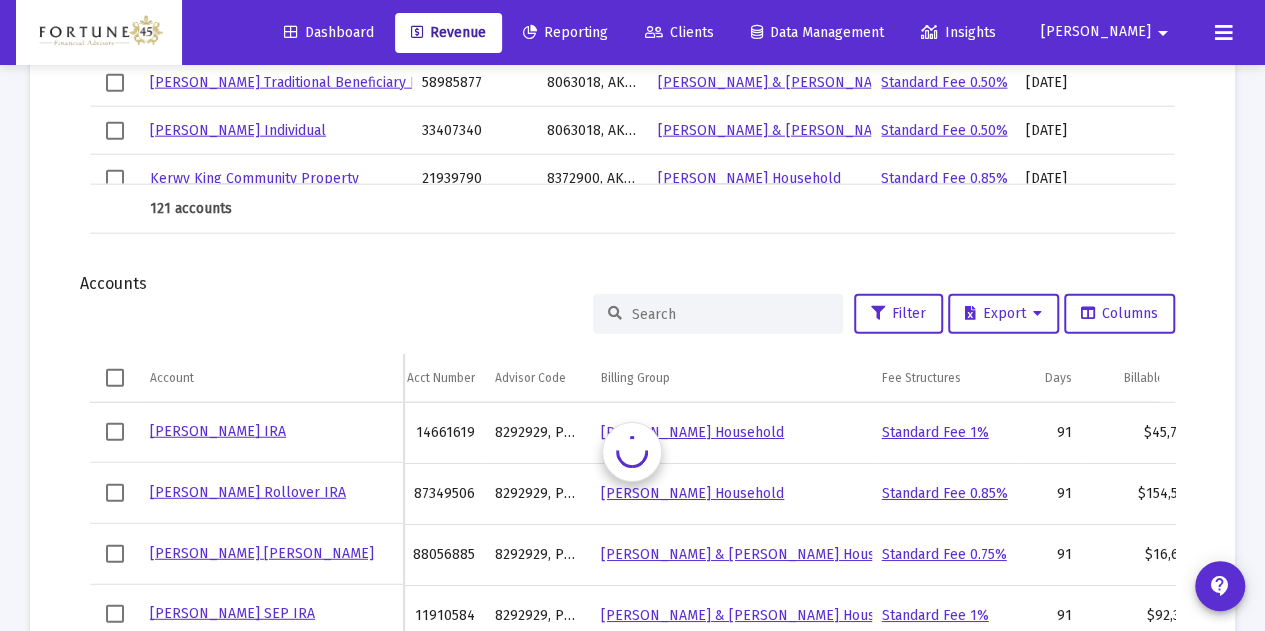 scroll, scrollTop: 0, scrollLeft: 37, axis: horizontal 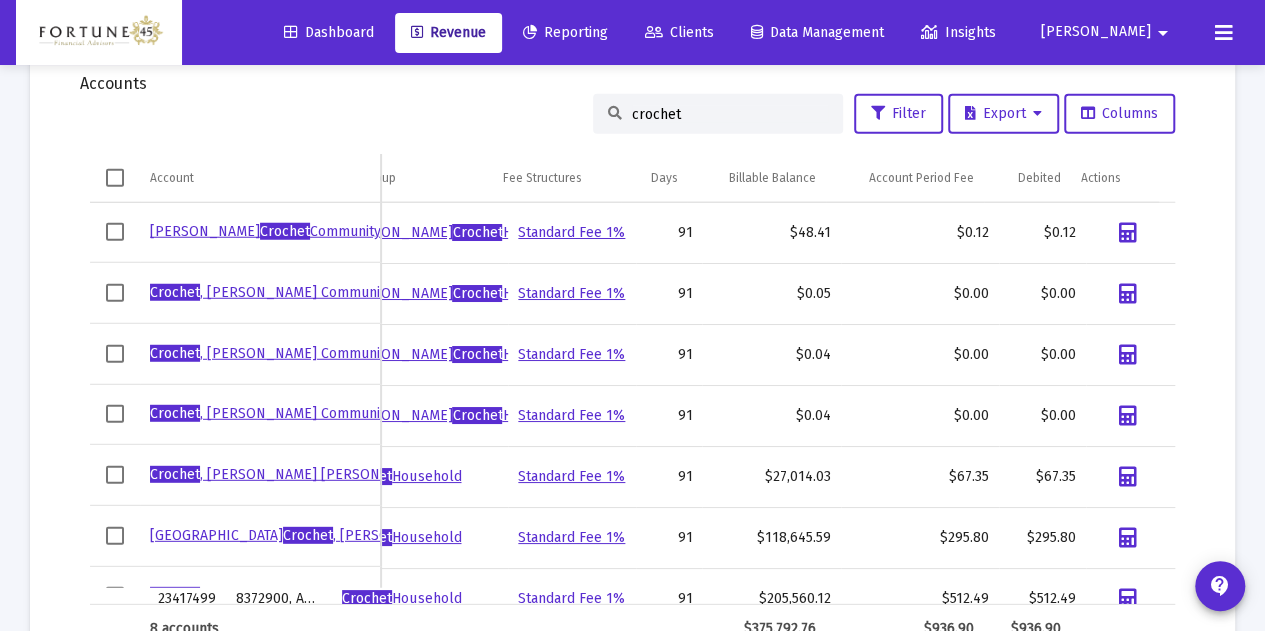 drag, startPoint x: 650, startPoint y: 113, endPoint x: 598, endPoint y: 114, distance: 52.009613 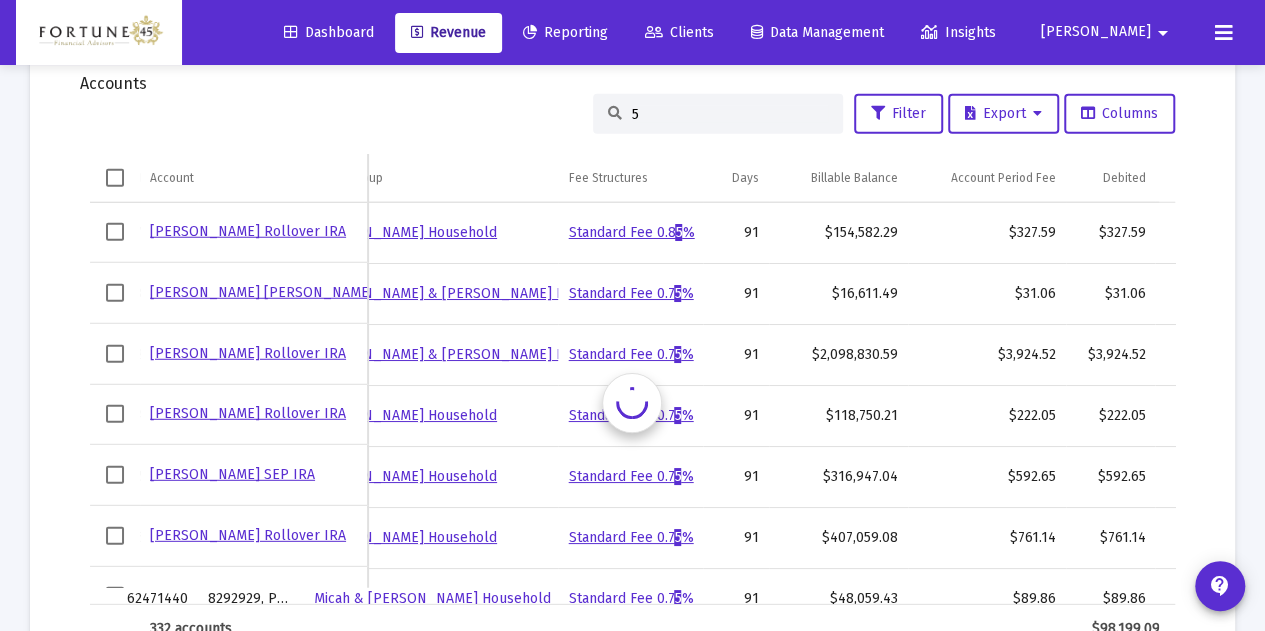 scroll, scrollTop: 0, scrollLeft: 289, axis: horizontal 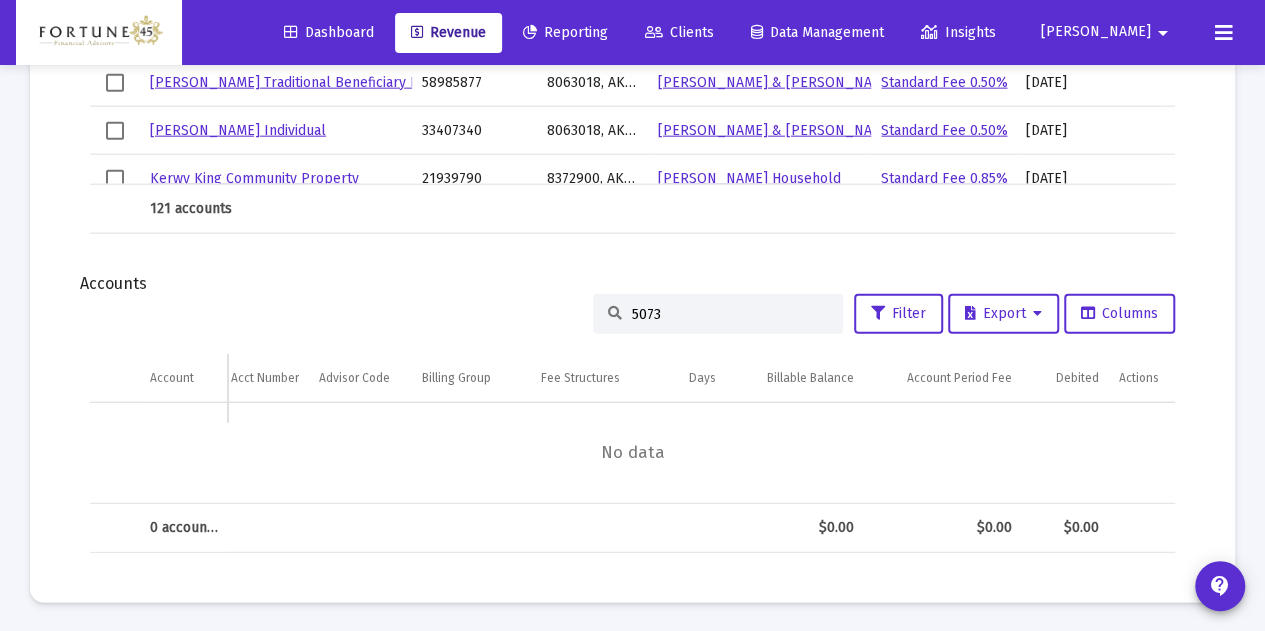 type on "5073" 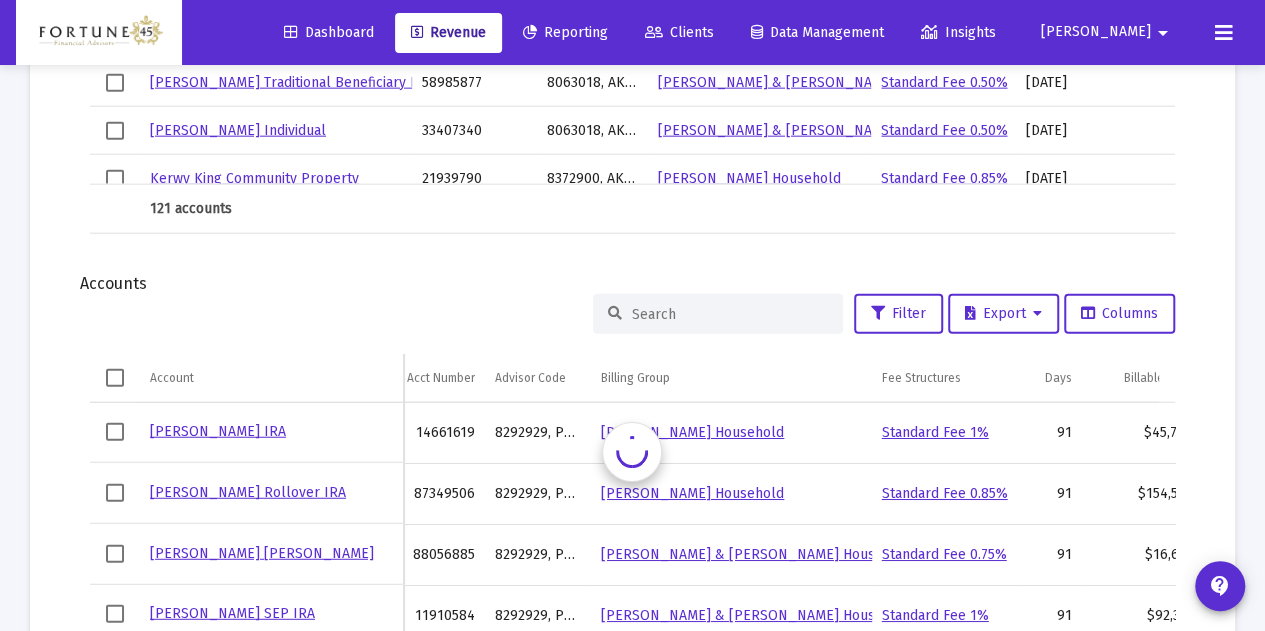 scroll, scrollTop: 0, scrollLeft: 37, axis: horizontal 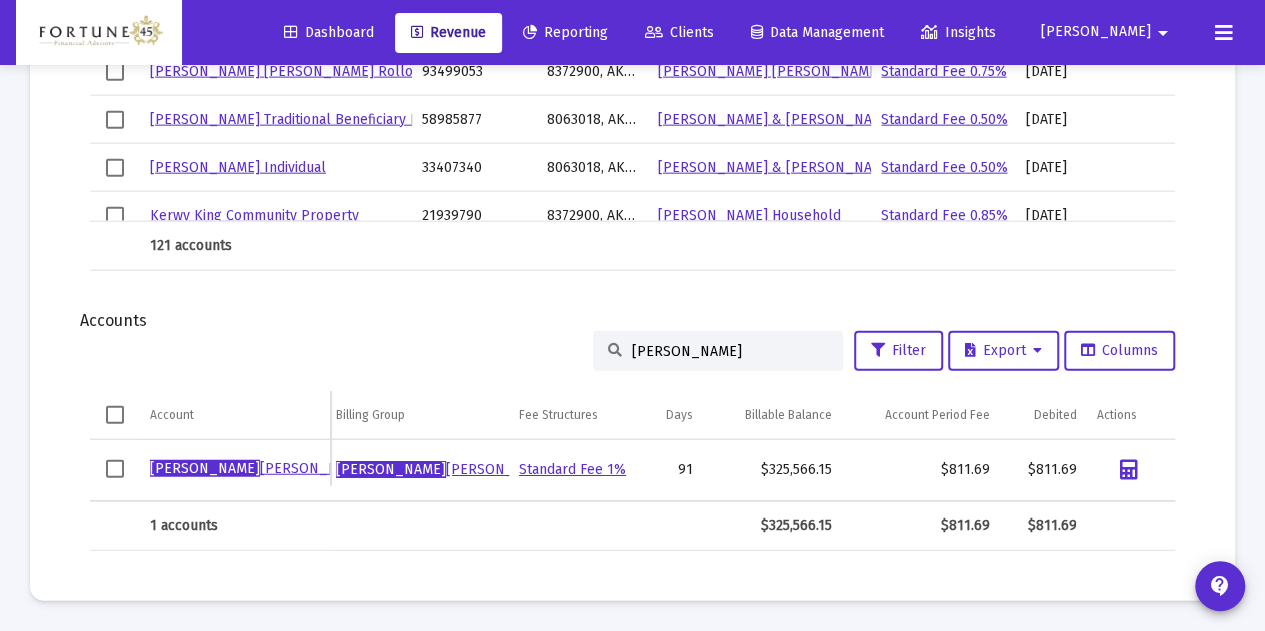 drag, startPoint x: 650, startPoint y: 342, endPoint x: 572, endPoint y: 341, distance: 78.00641 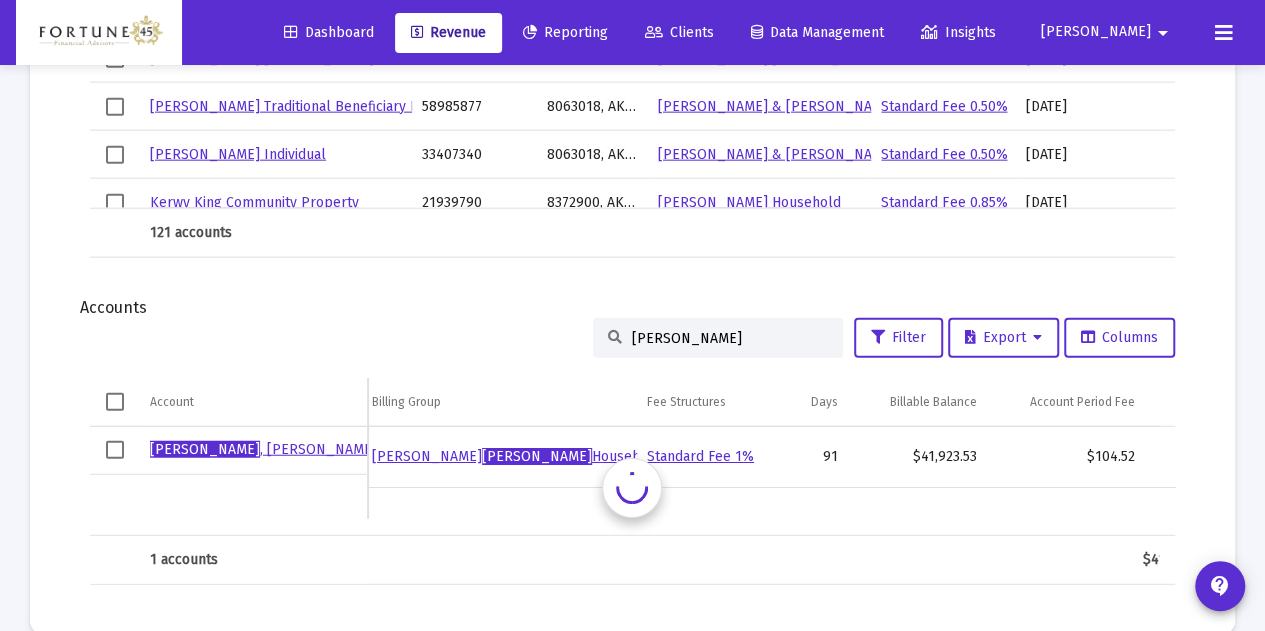 scroll, scrollTop: 0, scrollLeft: 230, axis: horizontal 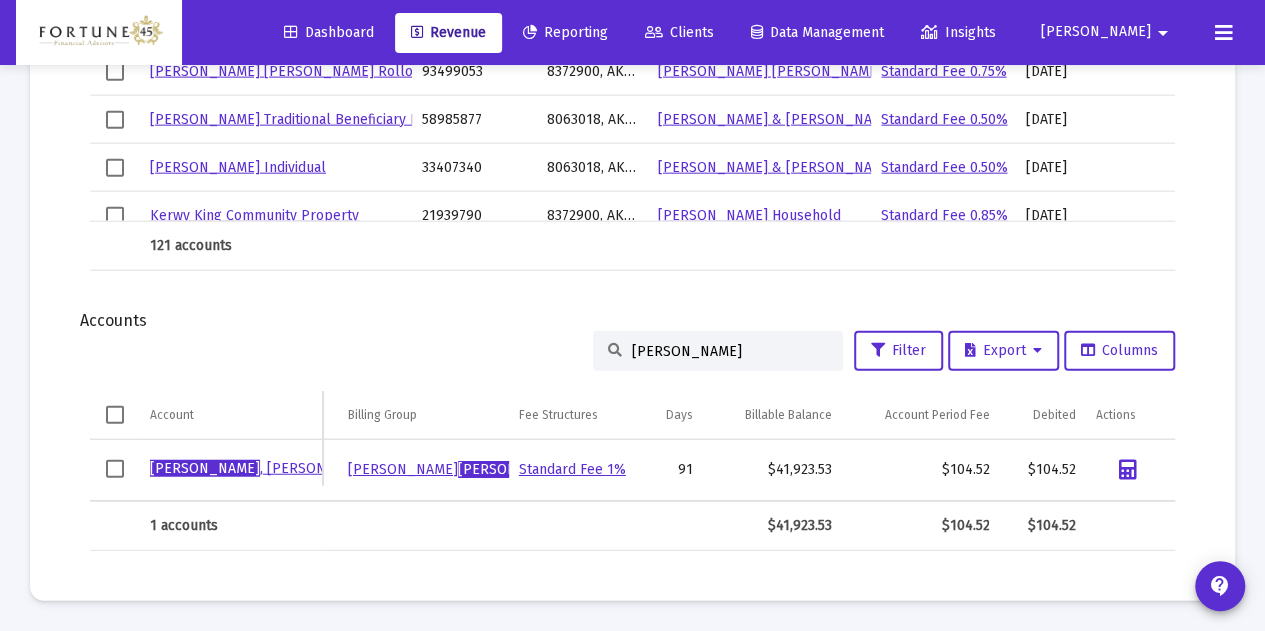 click on "arrow_back  Back to Revenue Report Created:  [DATE]  Billing Snapshot Date:  [DATE]   Fees   Total Debited Fee  $340,958.81 $1,381,135.92 per annum  Split Payout  $0.00  Firm Share  $340,958.81  Effective Rate per period  0.167% 0.678% per annum  Firm Billable Balance  $188,248,099.47  Assets Under Management  $203,793,052.17  Cash Balances   Insufficient Cash:   14 Accounts   Export  Account Acct Number Advisor Code Period Fee Cash Balance on Report Date Cash Needed [PERSON_NAME] Individual 93941250 0008082707  0.39   $0.36   $0.03  [PERSON_NAME] SEP IRA 51345758 0008292929  77.51   $0.00   $77.51  [PERSON_NAME] Community Property 97219959 0008394221  27.66   $0.00   $27.66  [PERSON_NAME] Rollover IRA 69565082 0008292929  248.36   $0.00   $248.36  [PERSON_NAME] Trust 52311310 0008102791  2273.05   $400.10   $1,872.95  [PERSON_NAME] Individual 63311874 0008372900  2.54   $0.00   $2.54  [PERSON_NAME] CD Account Individual 20767727 0008372900  130.13   $50.52   $79.61  [PERSON_NAME] Individual" 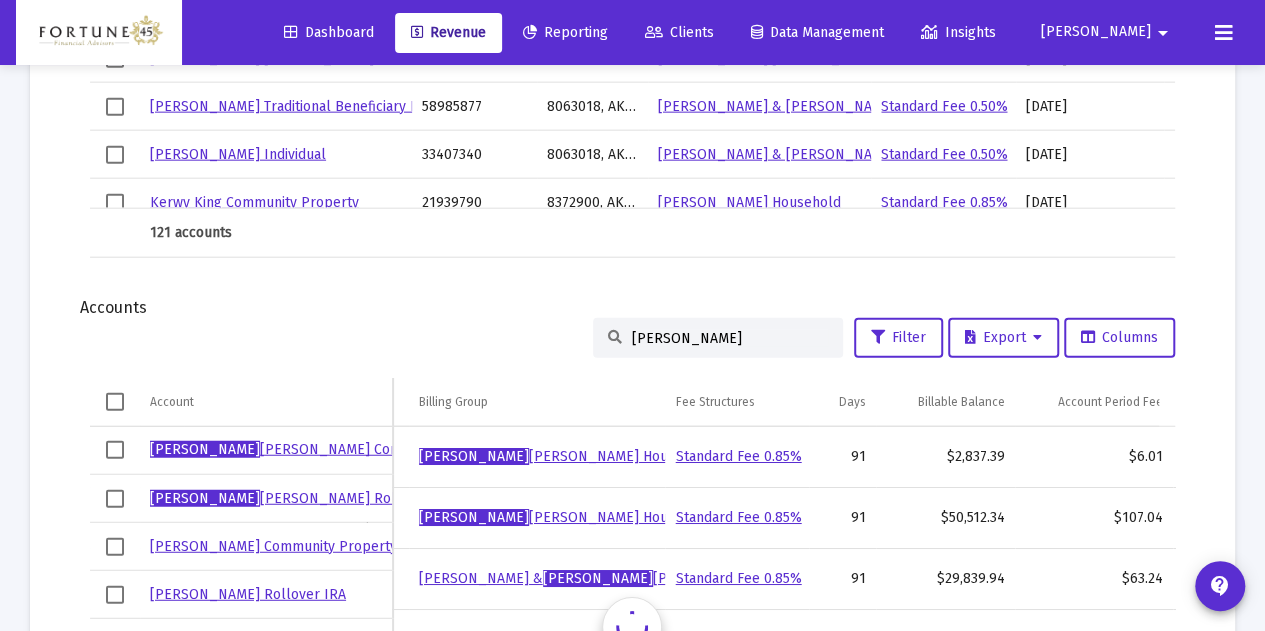 scroll, scrollTop: 0, scrollLeft: 209, axis: horizontal 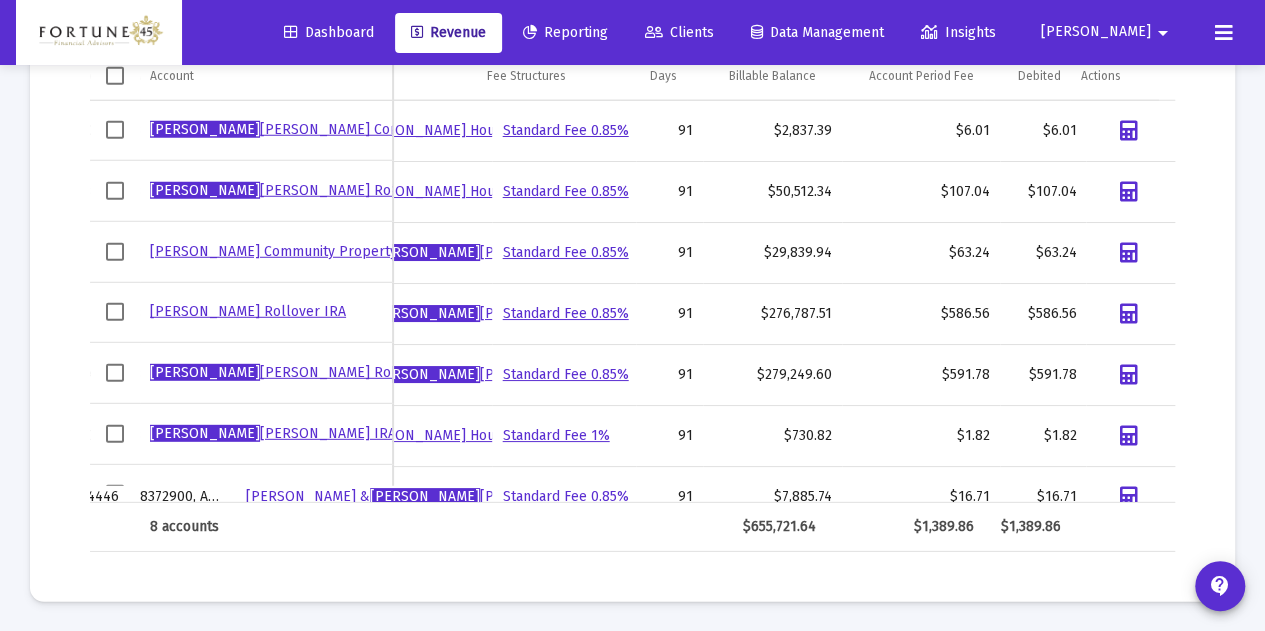 drag, startPoint x: 564, startPoint y: 503, endPoint x: 434, endPoint y: 502, distance: 130.00385 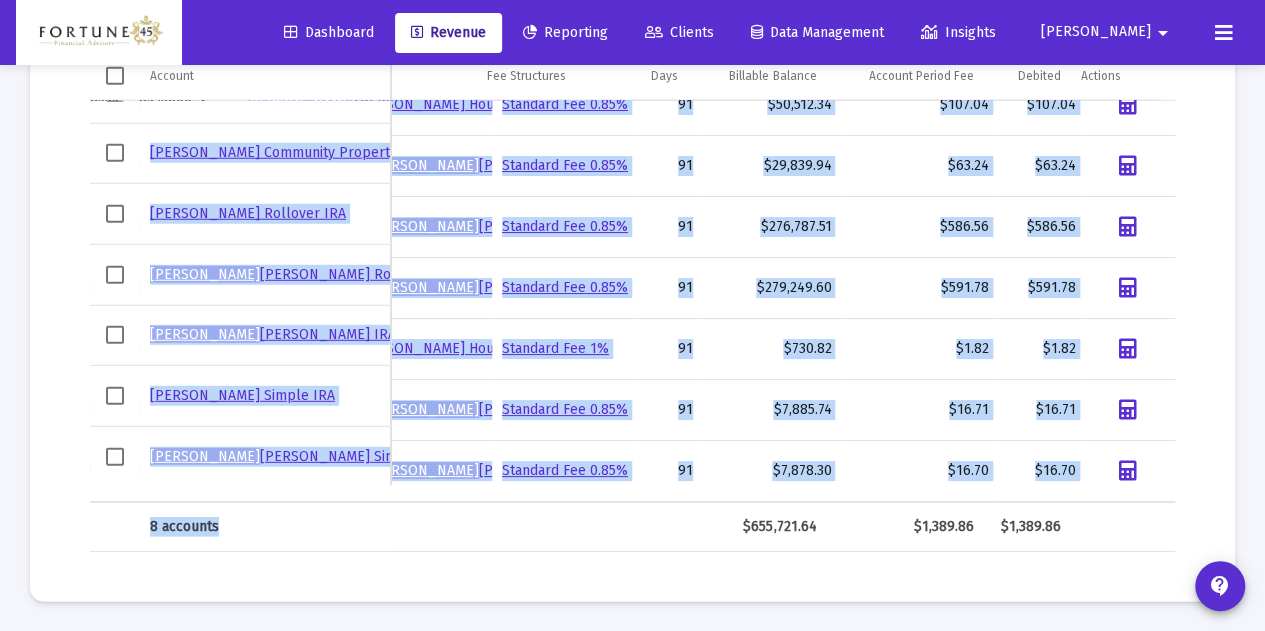 drag, startPoint x: 633, startPoint y: 501, endPoint x: 576, endPoint y: 484, distance: 59.48109 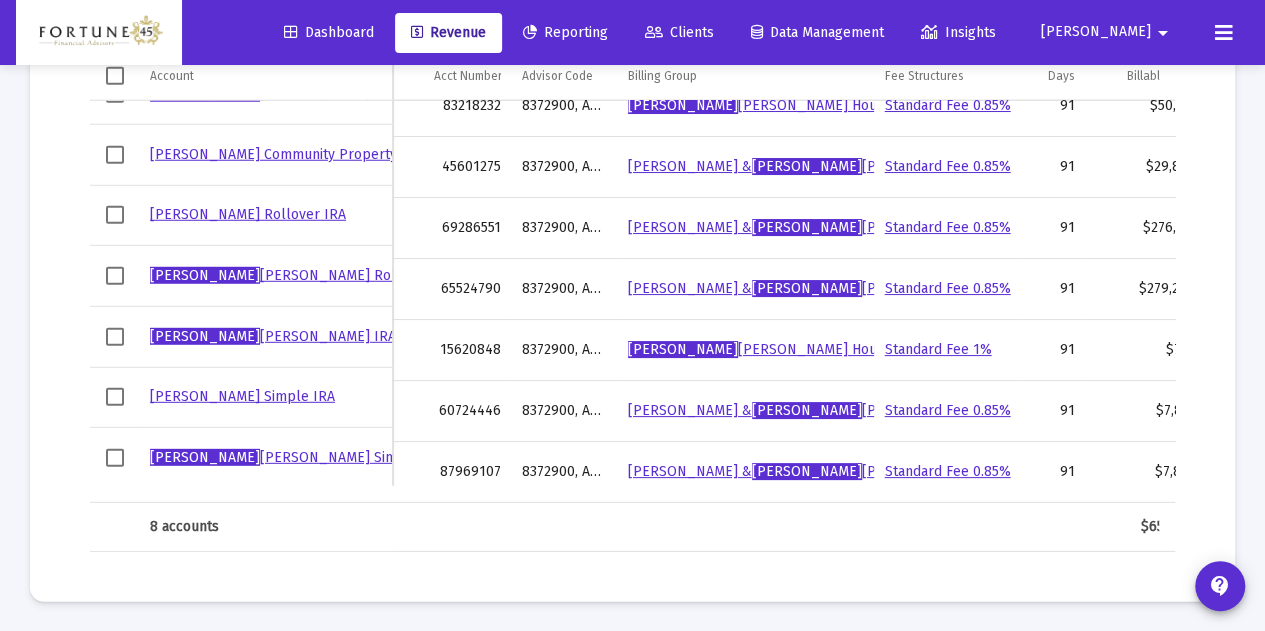 drag, startPoint x: 658, startPoint y: 495, endPoint x: 398, endPoint y: 491, distance: 260.03076 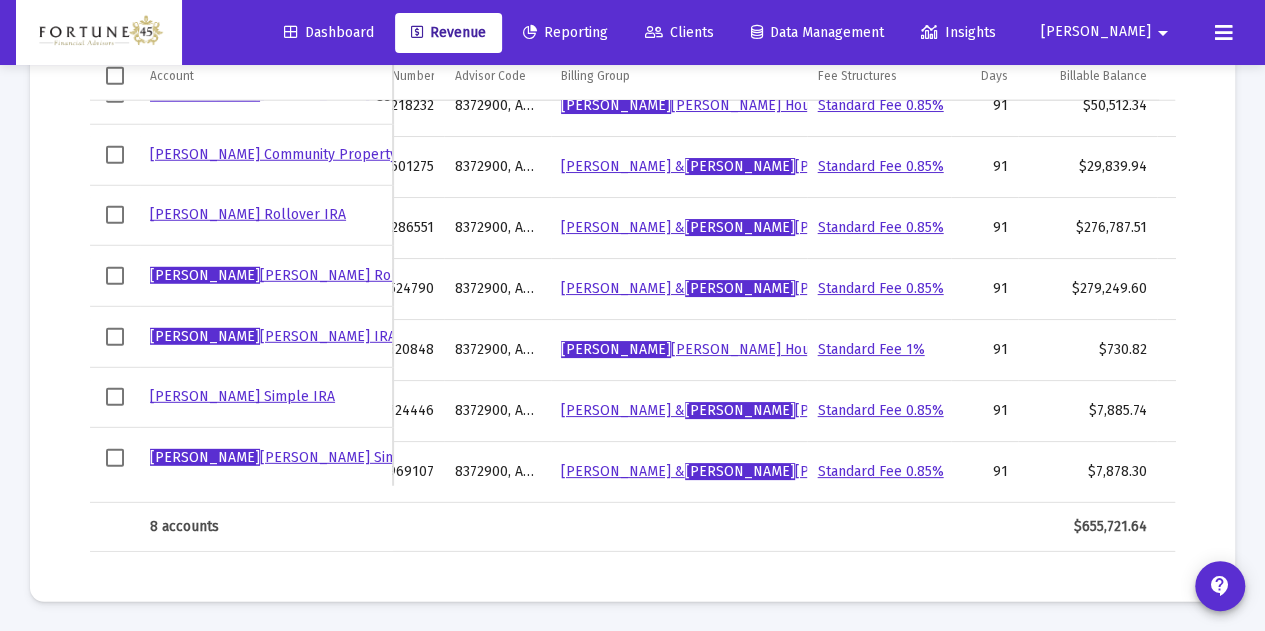 scroll, scrollTop: 97, scrollLeft: 86, axis: both 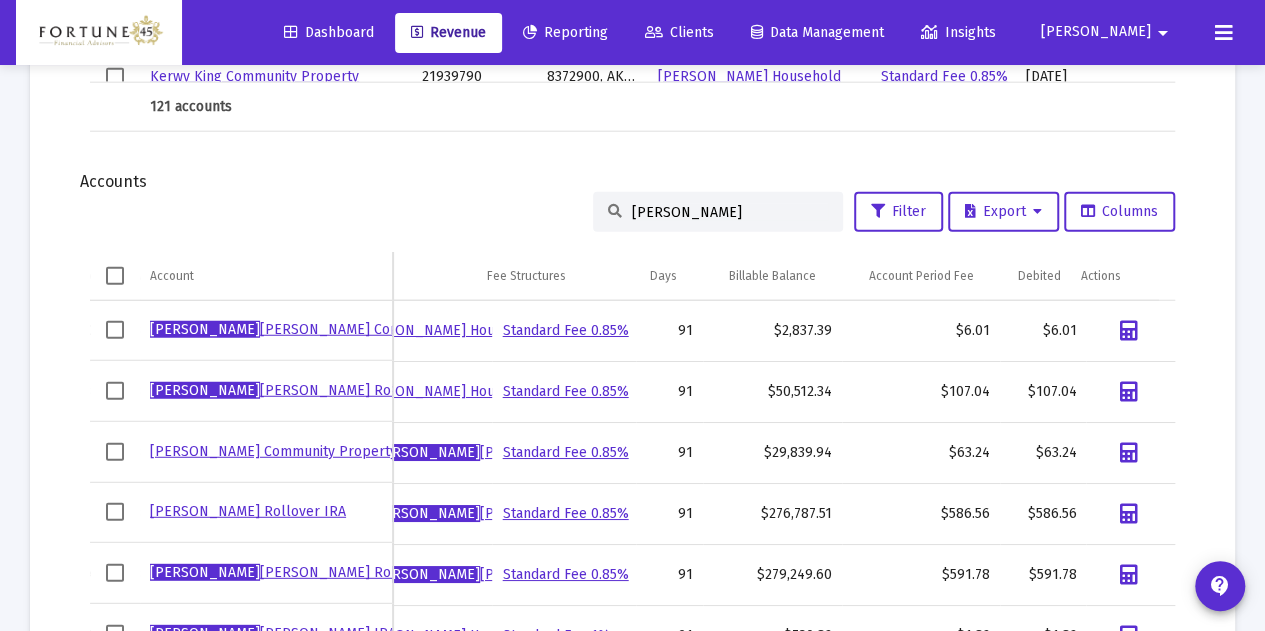 drag, startPoint x: 727, startPoint y: 203, endPoint x: 572, endPoint y: 204, distance: 155.00322 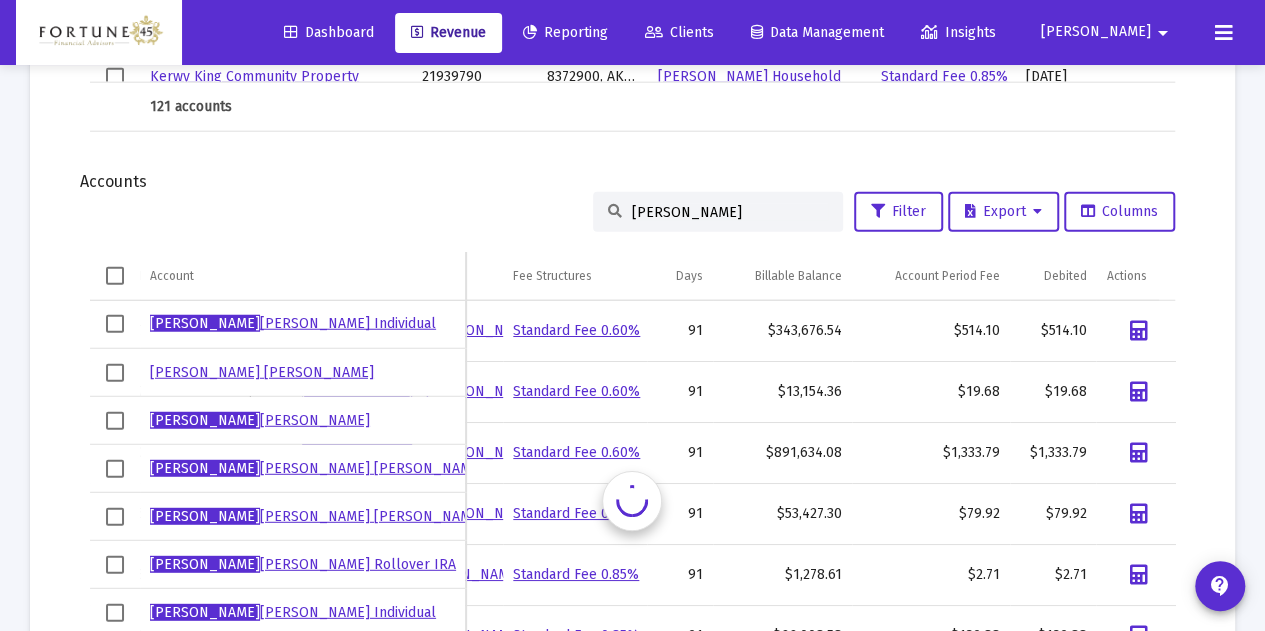 scroll, scrollTop: 0, scrollLeft: 398, axis: horizontal 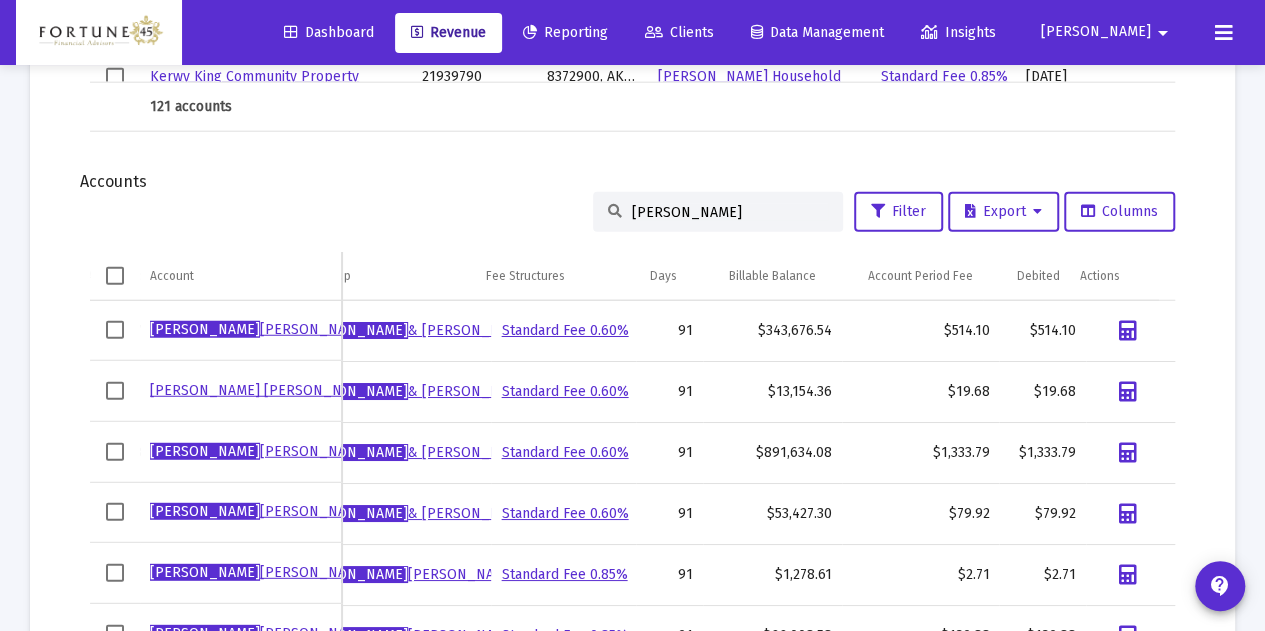 drag, startPoint x: 682, startPoint y: 203, endPoint x: 581, endPoint y: 205, distance: 101.0198 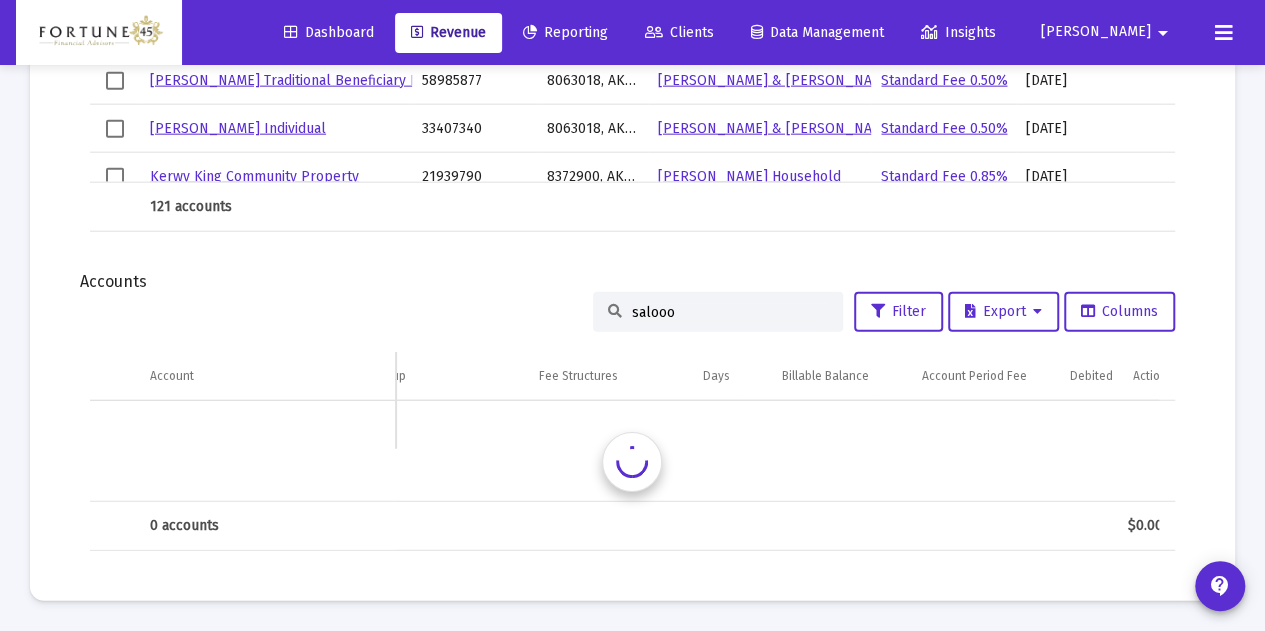 scroll, scrollTop: 2376, scrollLeft: 0, axis: vertical 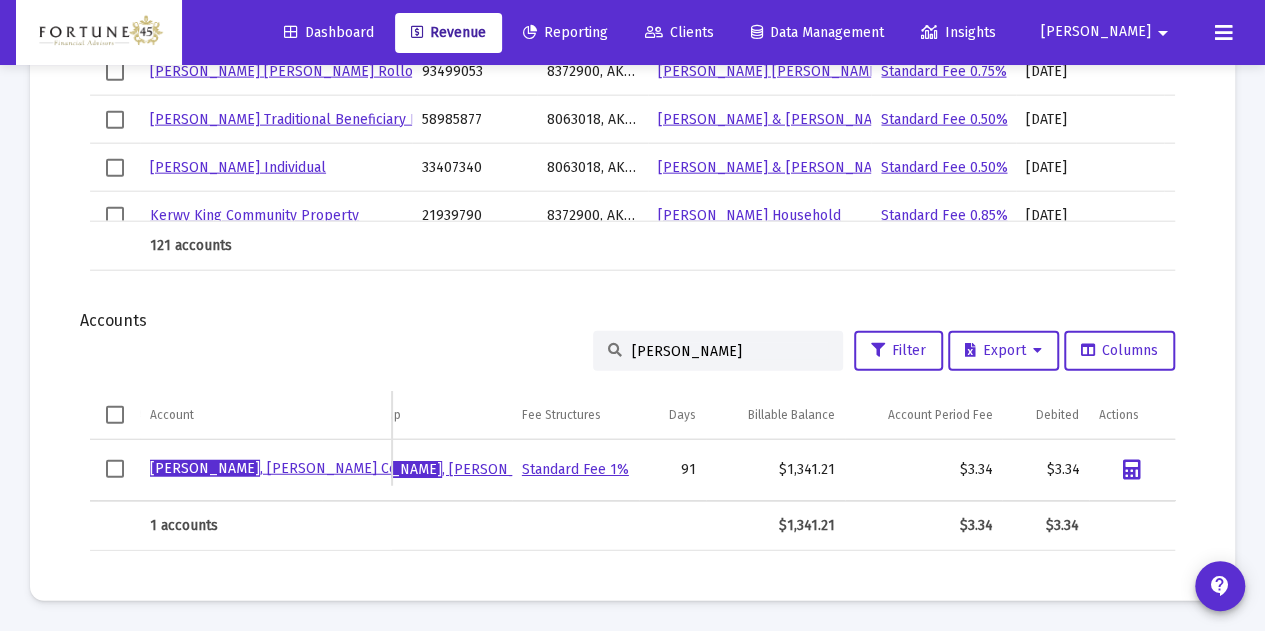 drag, startPoint x: 675, startPoint y: 344, endPoint x: 620, endPoint y: 330, distance: 56.753853 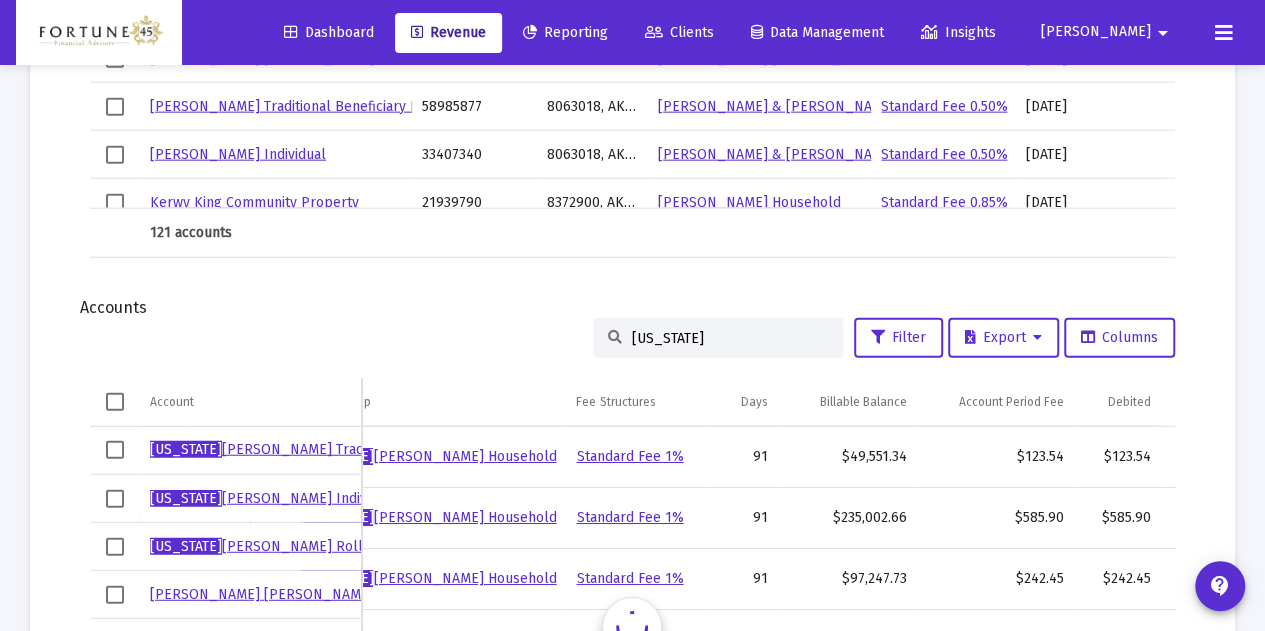 scroll, scrollTop: 0, scrollLeft: 294, axis: horizontal 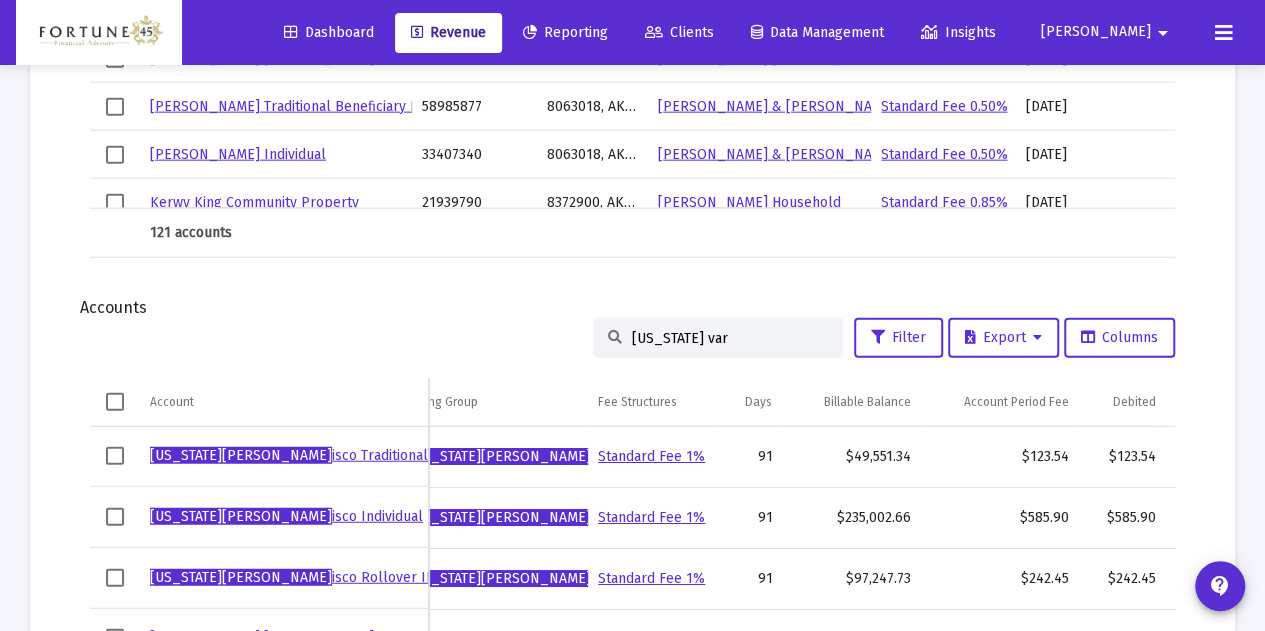 drag, startPoint x: 705, startPoint y: 328, endPoint x: 638, endPoint y: 336, distance: 67.47592 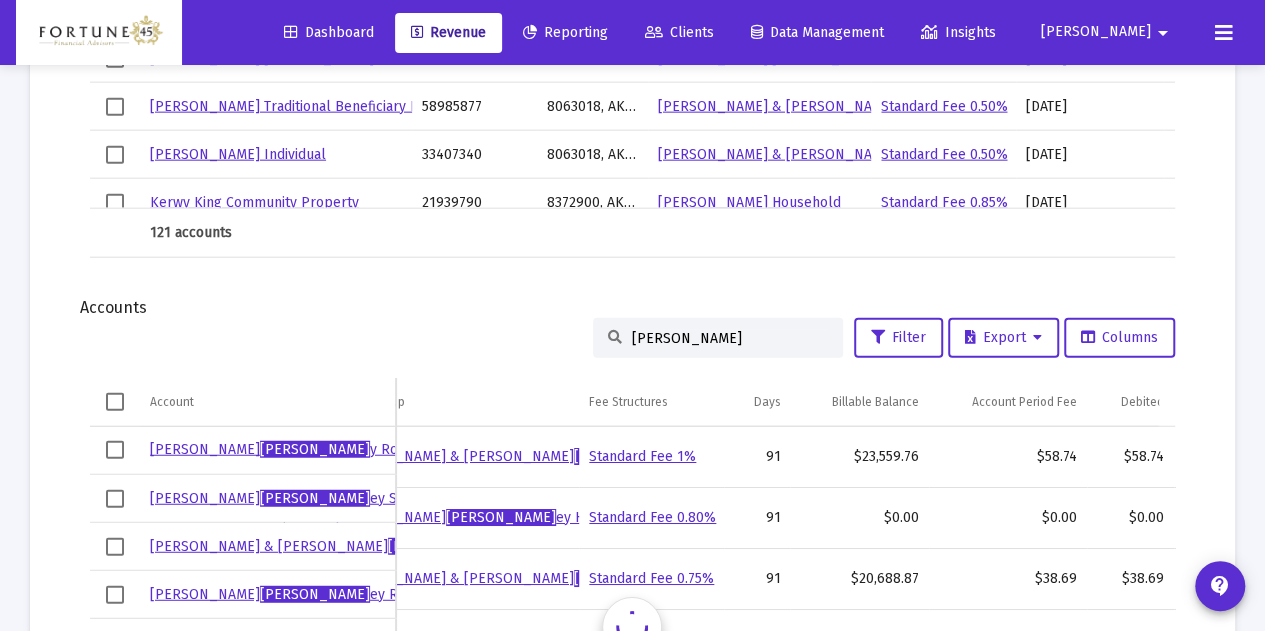 scroll, scrollTop: 0, scrollLeft: 0, axis: both 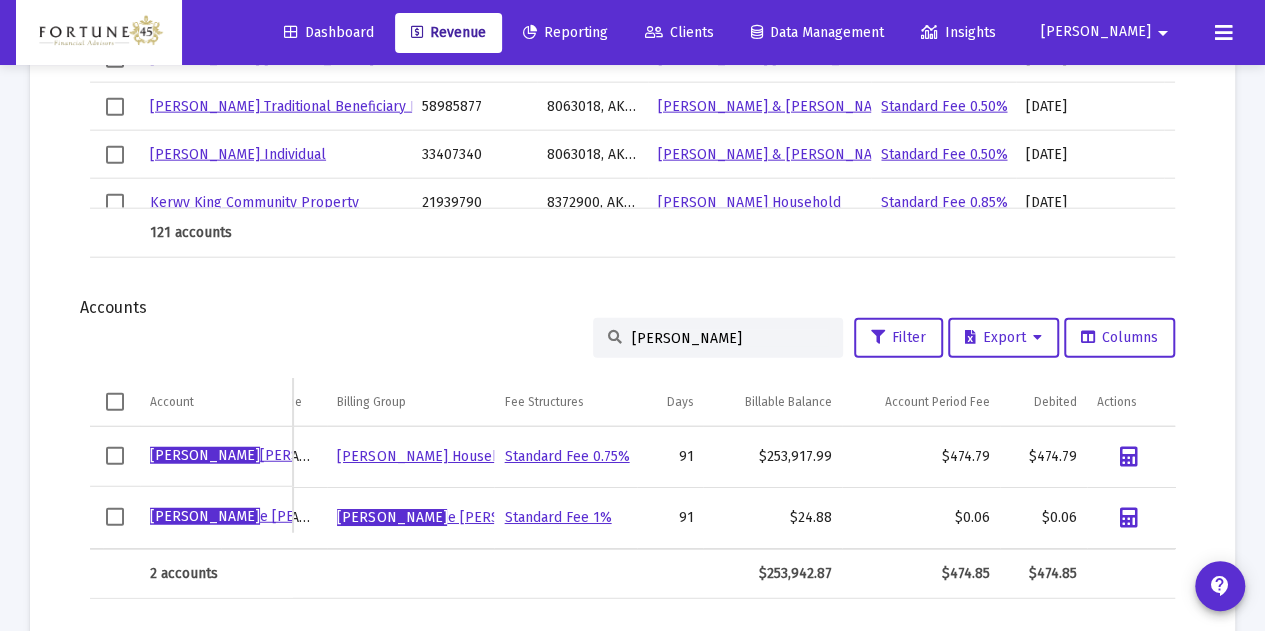 drag, startPoint x: 674, startPoint y: 328, endPoint x: 641, endPoint y: 321, distance: 33.734257 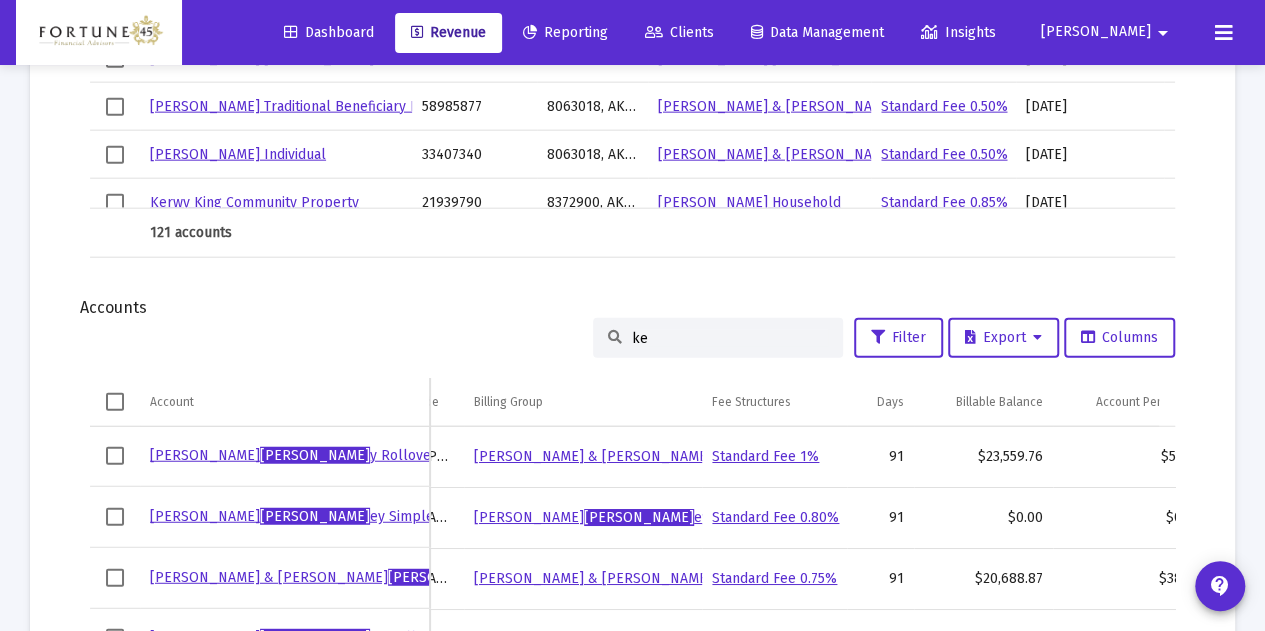 type on "k" 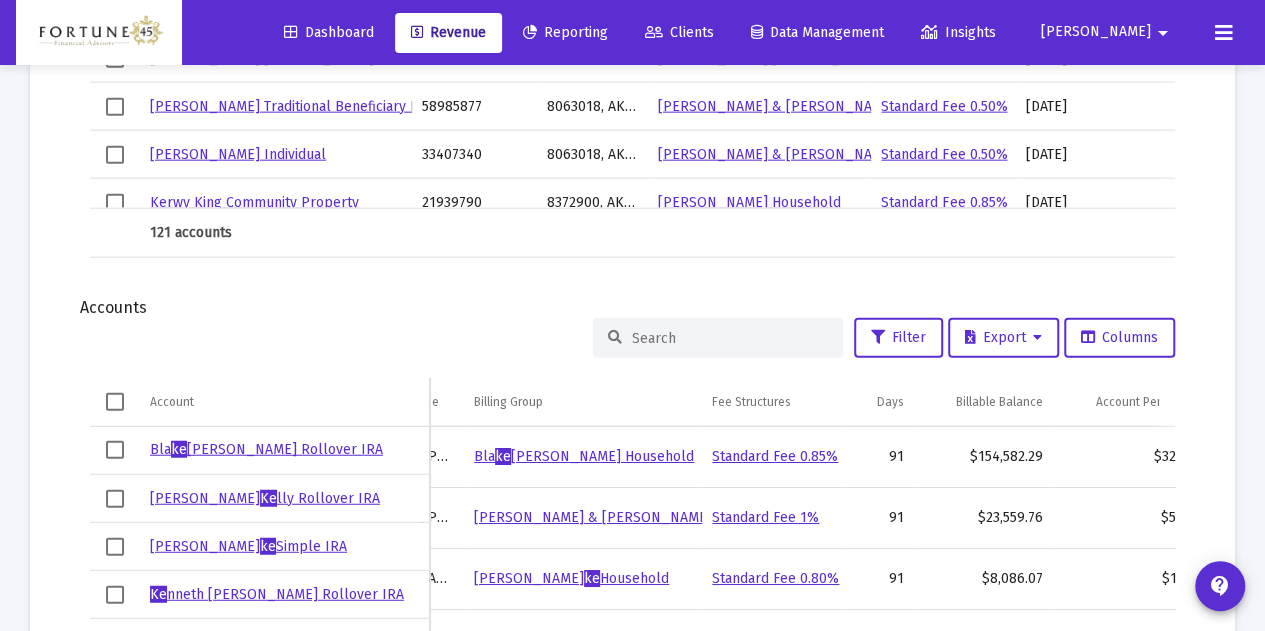 scroll, scrollTop: 0, scrollLeft: 191, axis: horizontal 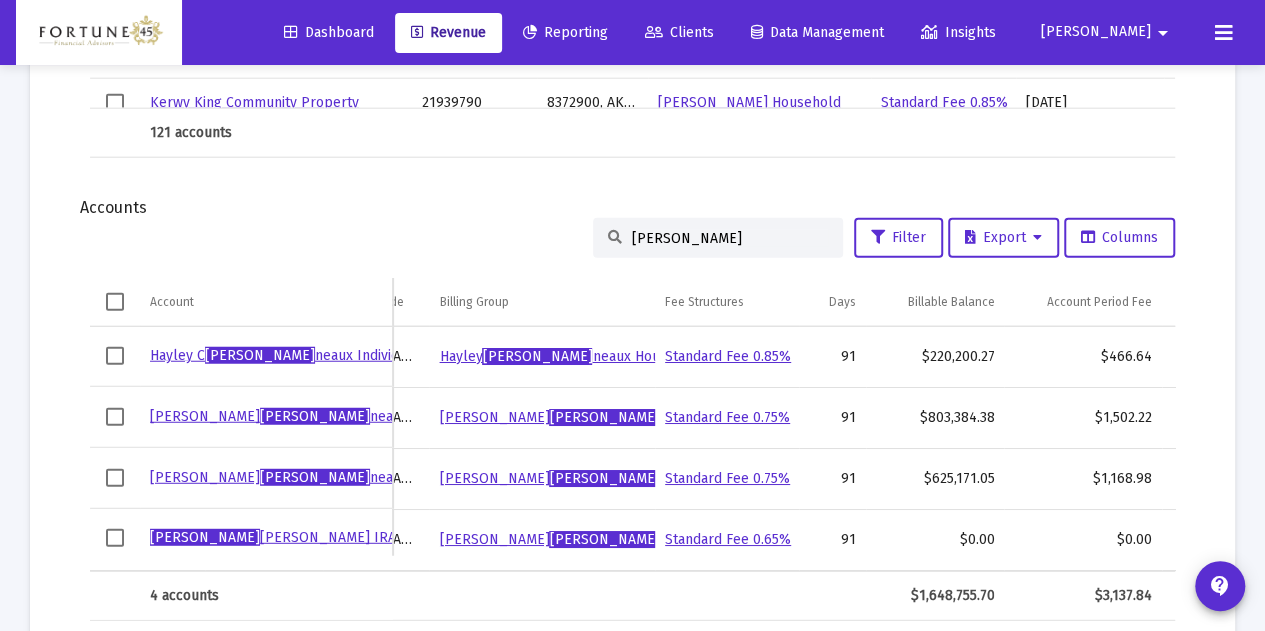 drag, startPoint x: 654, startPoint y: 226, endPoint x: 547, endPoint y: 245, distance: 108.67382 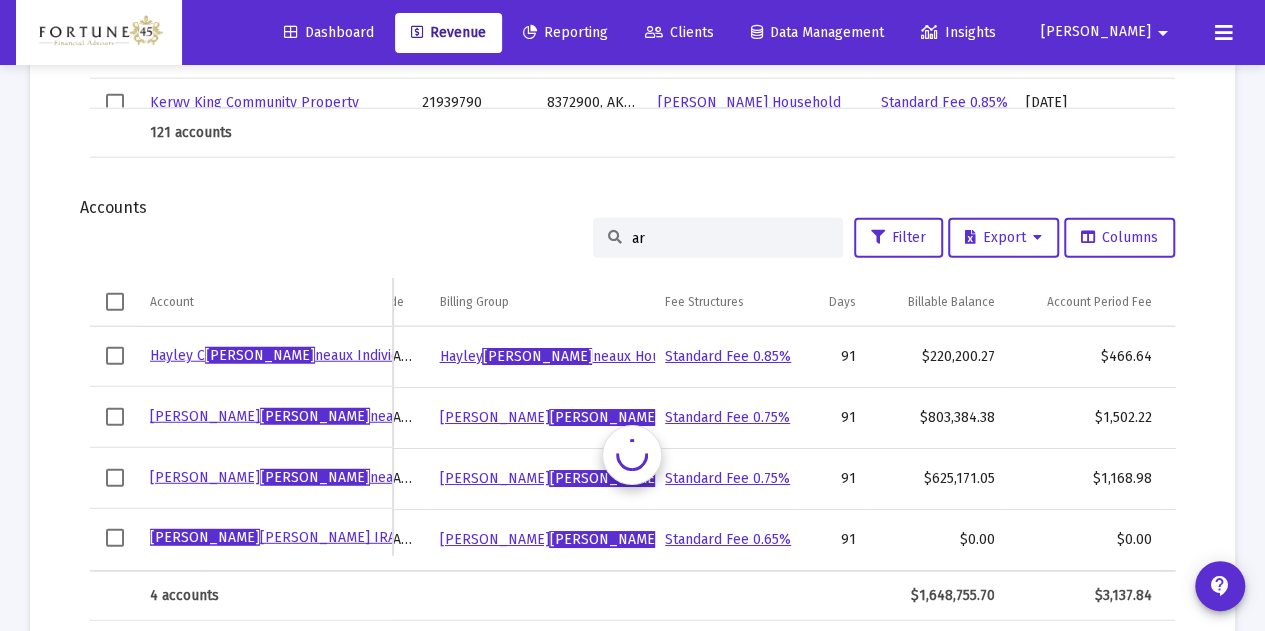 type on "a" 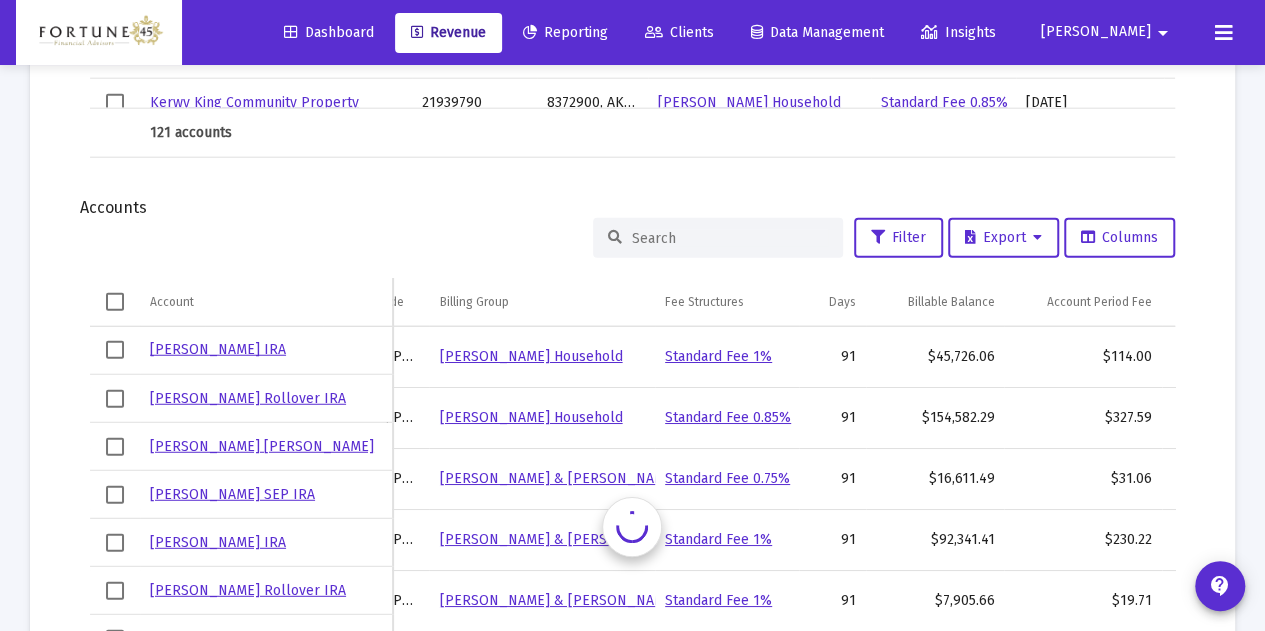 scroll, scrollTop: 0, scrollLeft: 188, axis: horizontal 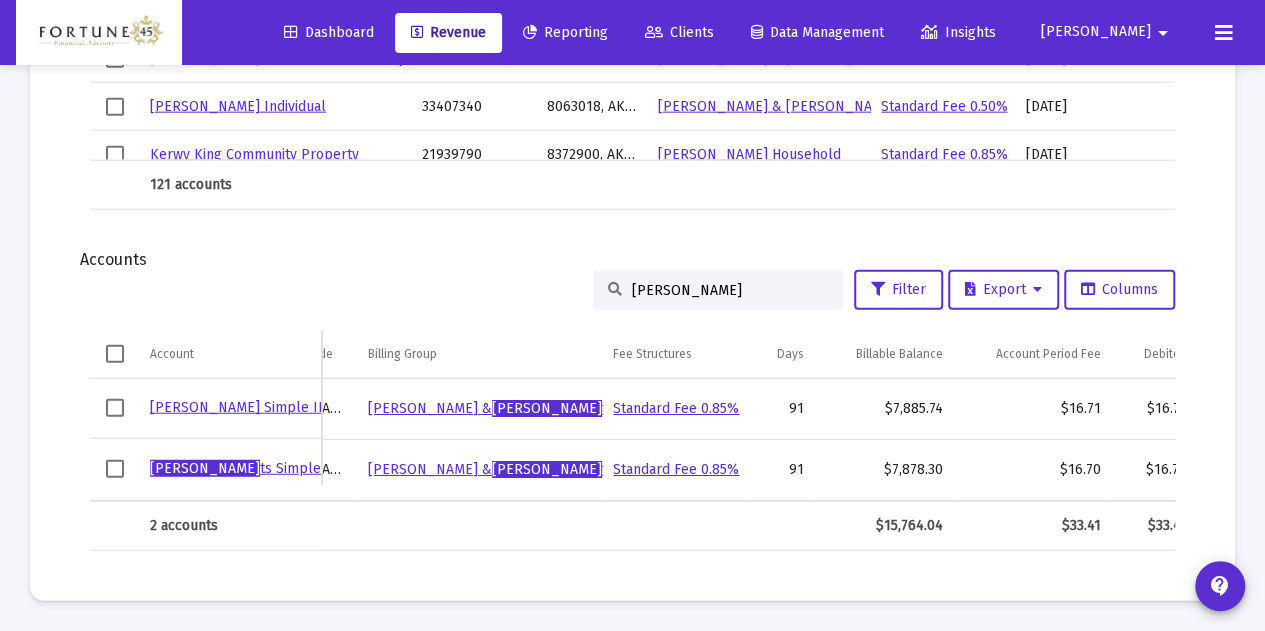 drag, startPoint x: 732, startPoint y: 269, endPoint x: 589, endPoint y: 269, distance: 143 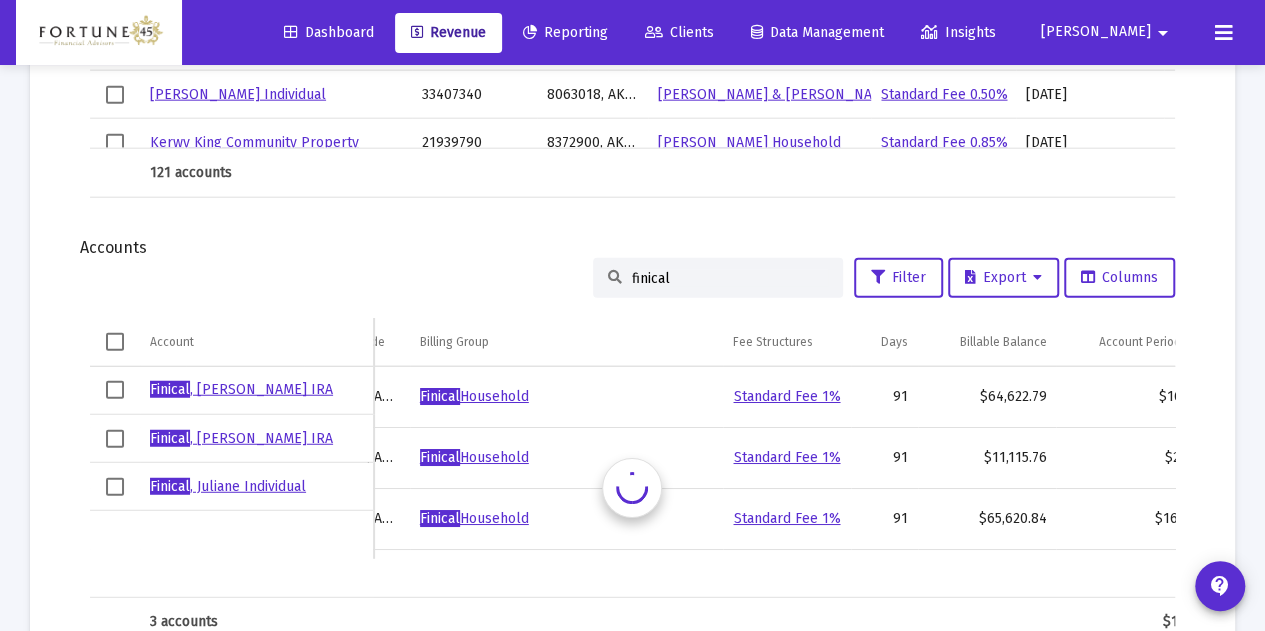scroll, scrollTop: 0, scrollLeft: 188, axis: horizontal 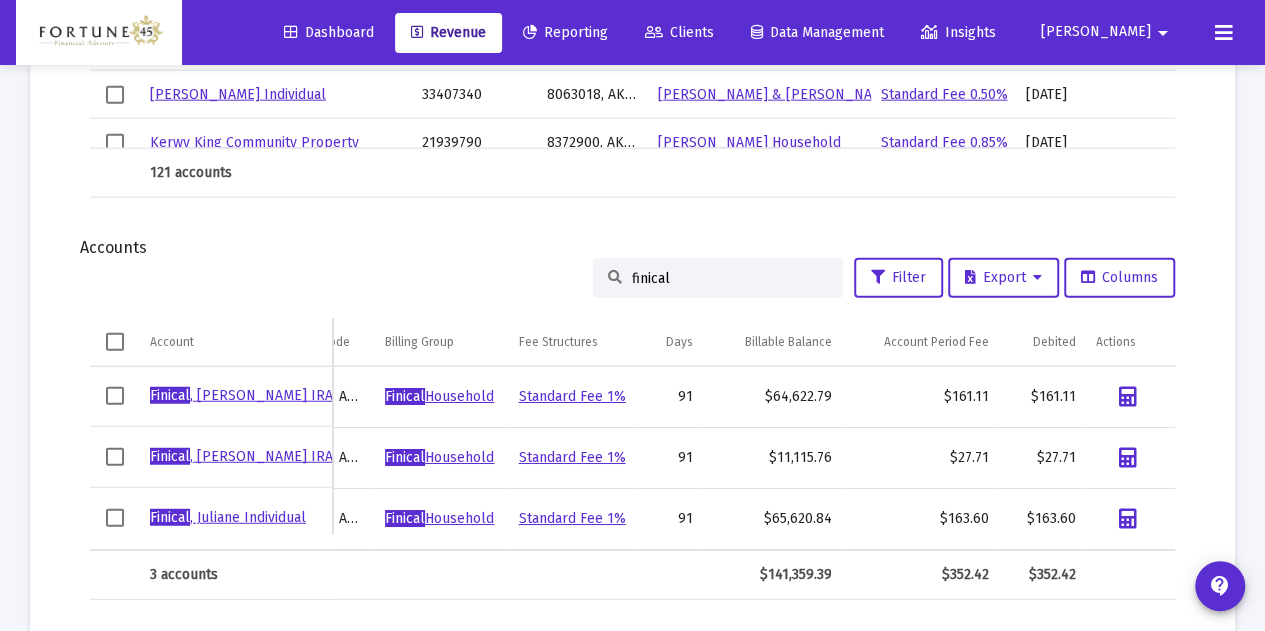 drag, startPoint x: 731, startPoint y: 266, endPoint x: 688, endPoint y: 277, distance: 44.38468 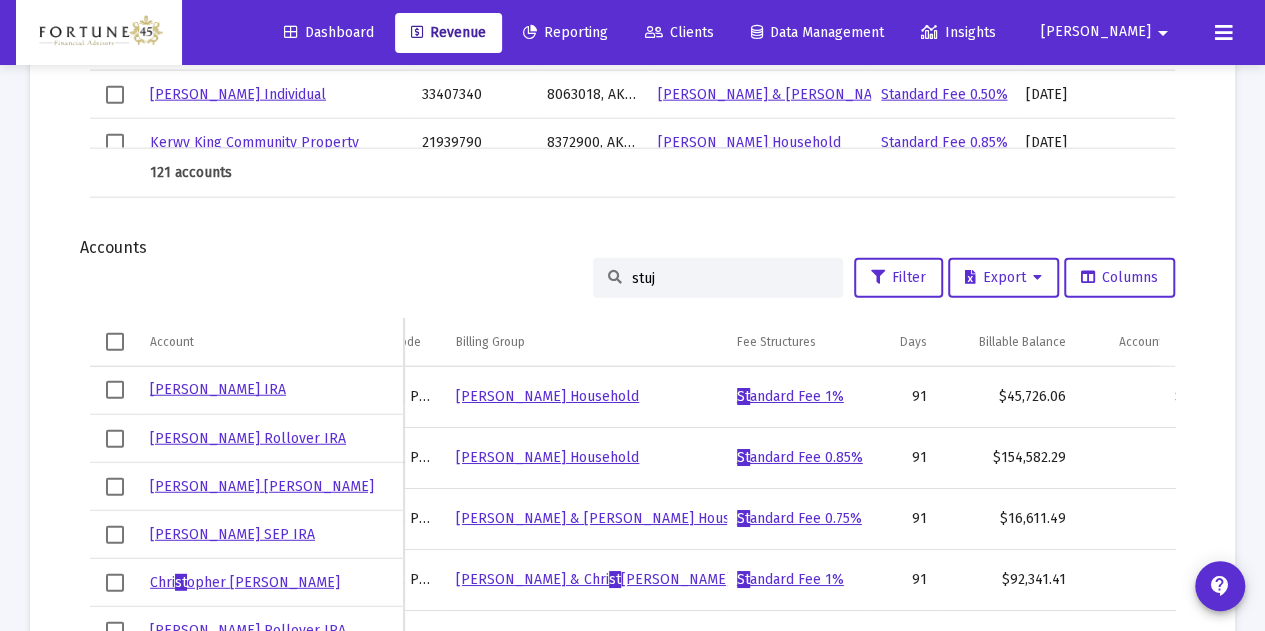 scroll, scrollTop: 0, scrollLeft: 182, axis: horizontal 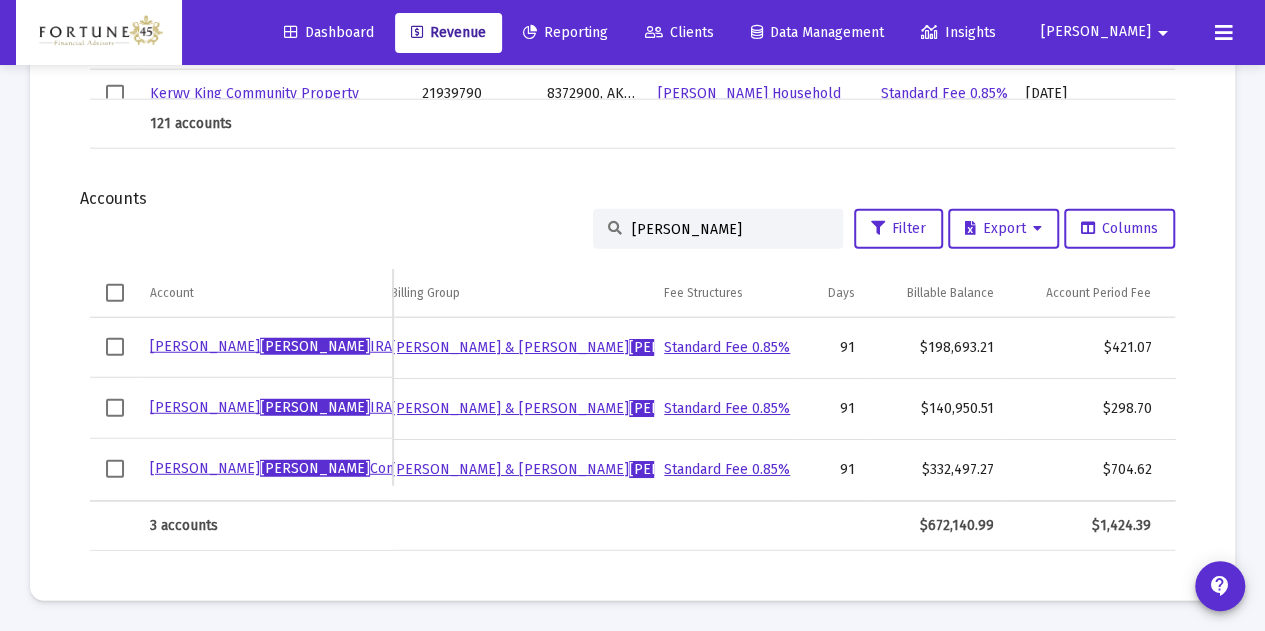 drag, startPoint x: 758, startPoint y: 216, endPoint x: 558, endPoint y: 224, distance: 200.15994 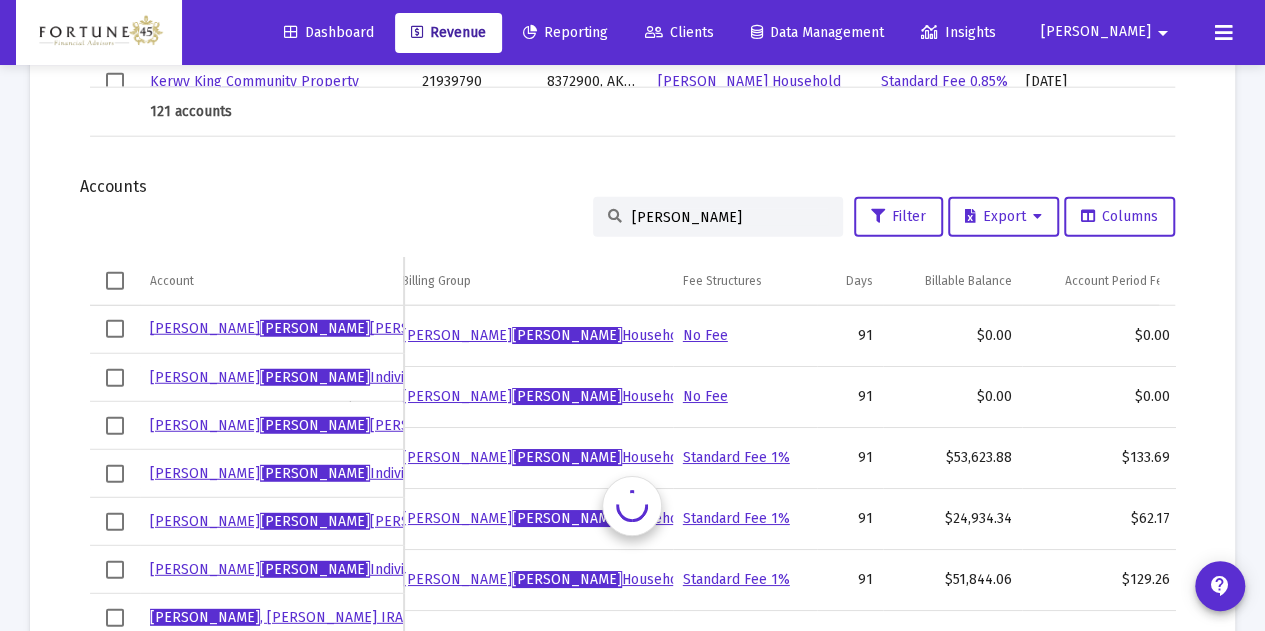 scroll, scrollTop: 0, scrollLeft: 236, axis: horizontal 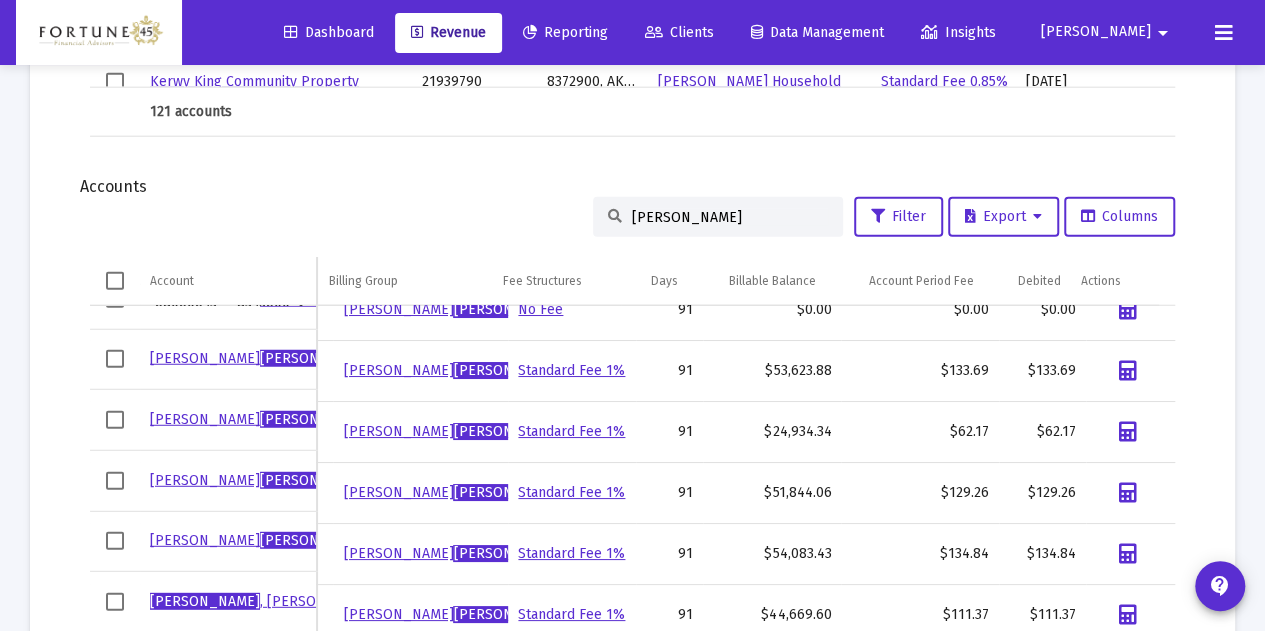 drag, startPoint x: 666, startPoint y: 231, endPoint x: 648, endPoint y: 220, distance: 21.095022 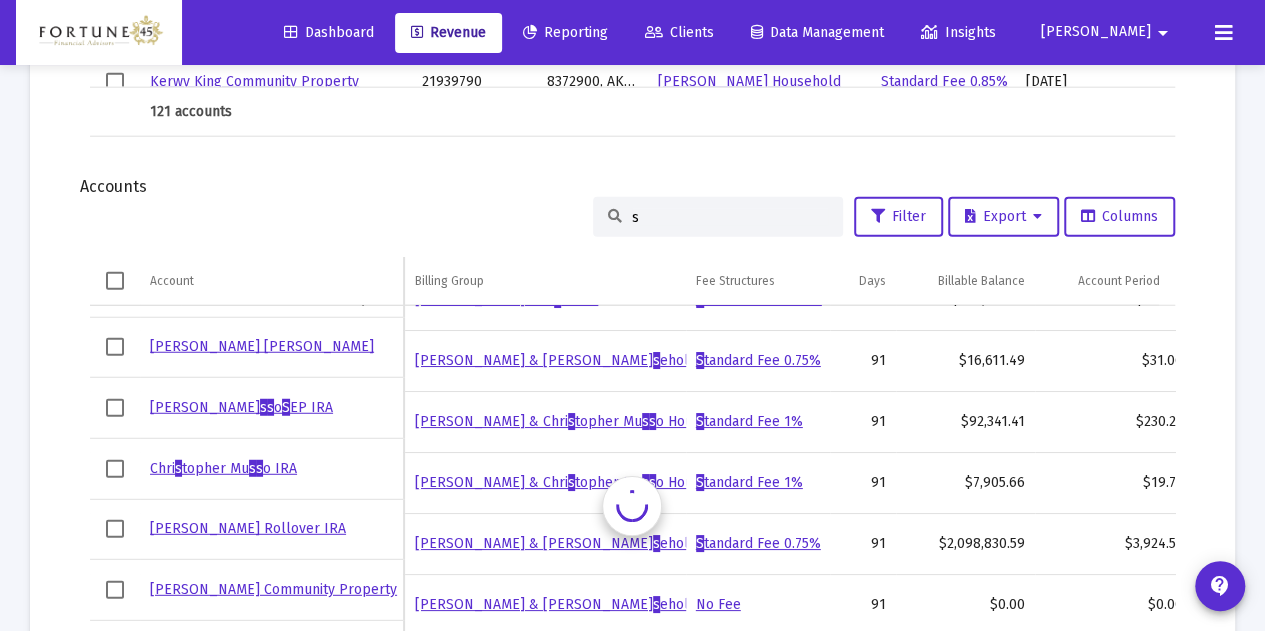 scroll, scrollTop: 0, scrollLeft: 223, axis: horizontal 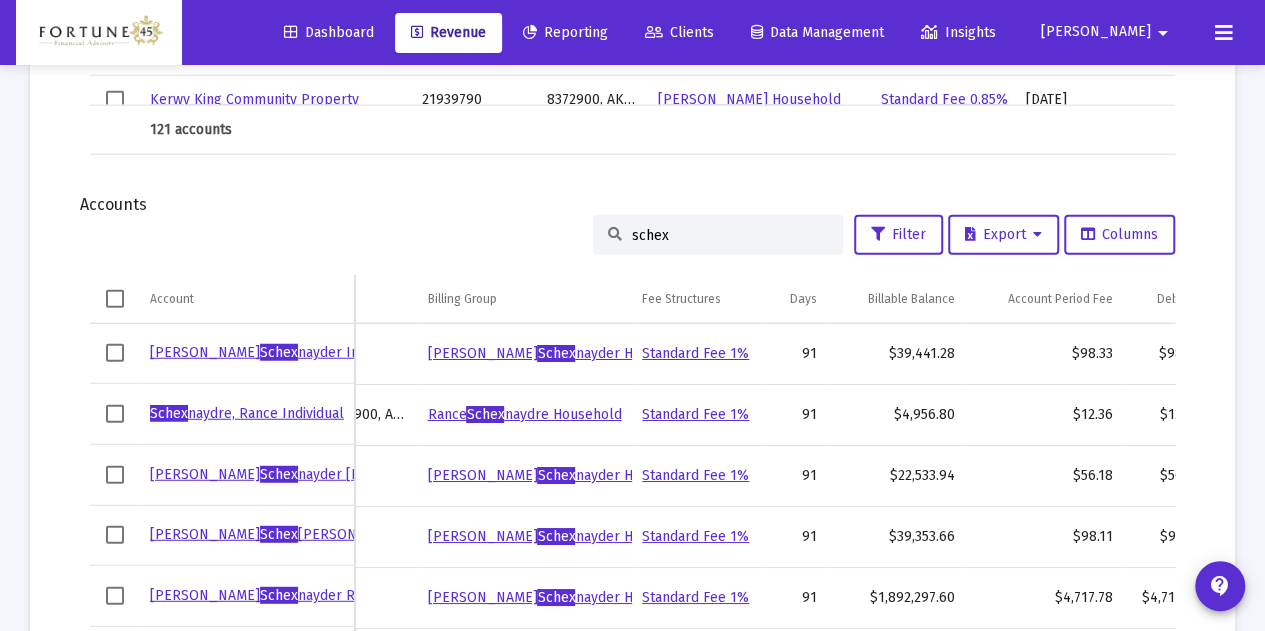 drag, startPoint x: 643, startPoint y: 238, endPoint x: 614, endPoint y: 233, distance: 29.427877 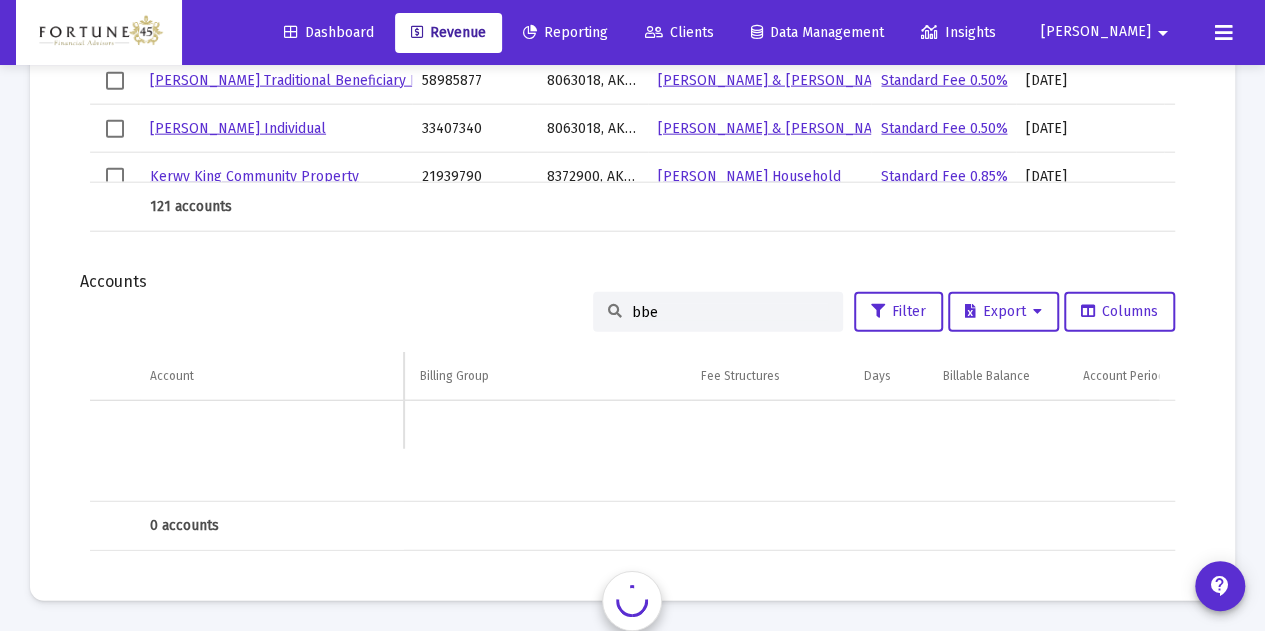scroll, scrollTop: 2376, scrollLeft: 0, axis: vertical 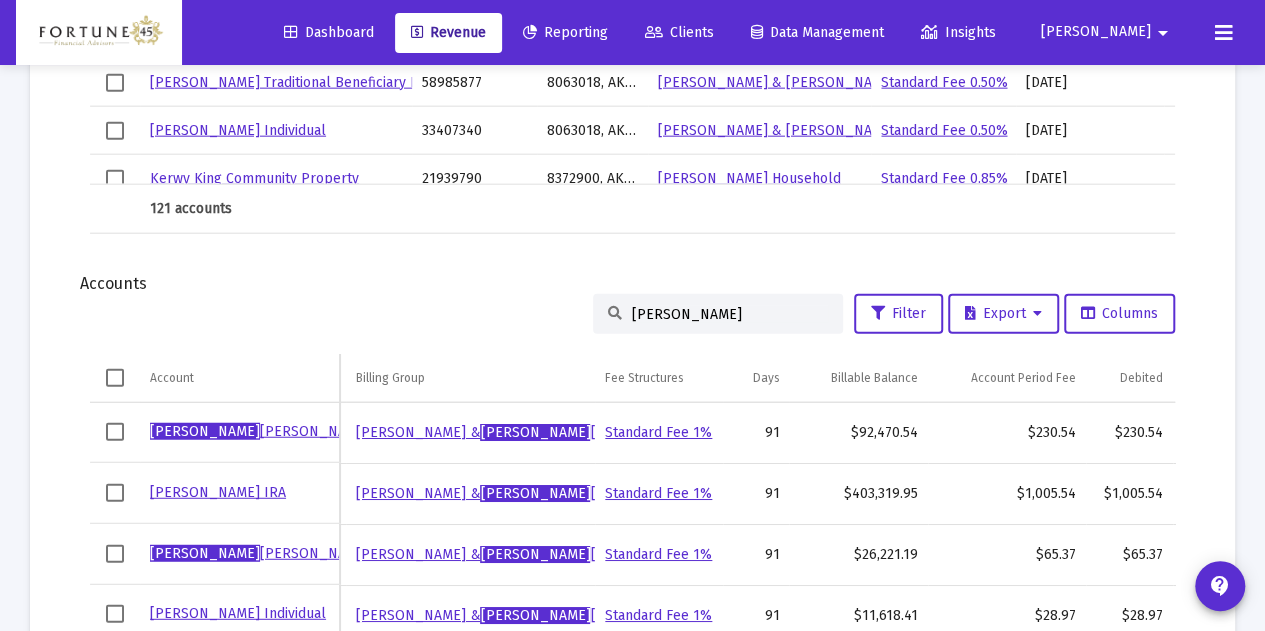 drag, startPoint x: 673, startPoint y: 312, endPoint x: 617, endPoint y: 306, distance: 56.32051 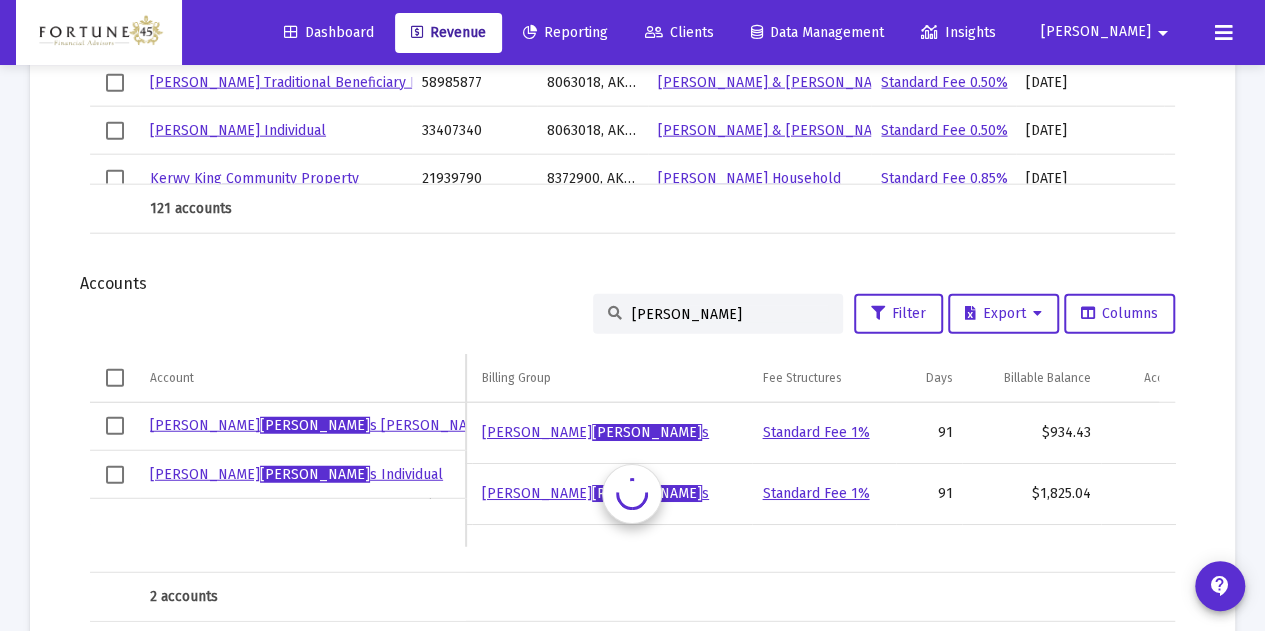 scroll, scrollTop: 0, scrollLeft: 218, axis: horizontal 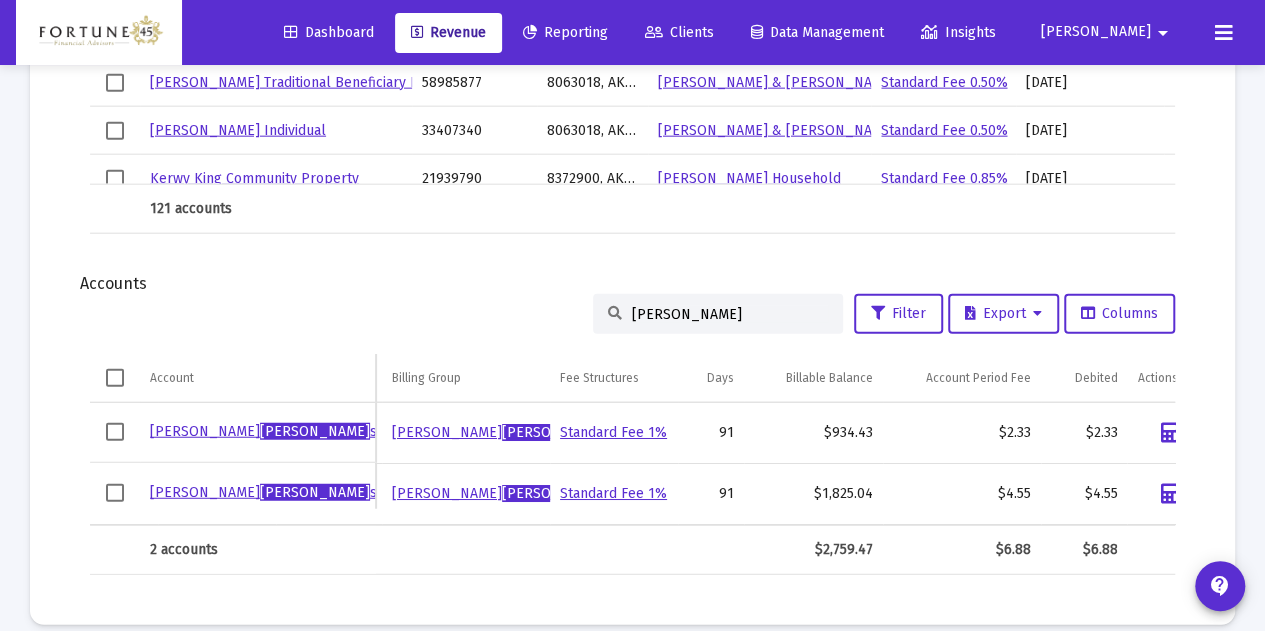 drag, startPoint x: 722, startPoint y: 325, endPoint x: 651, endPoint y: 311, distance: 72.36712 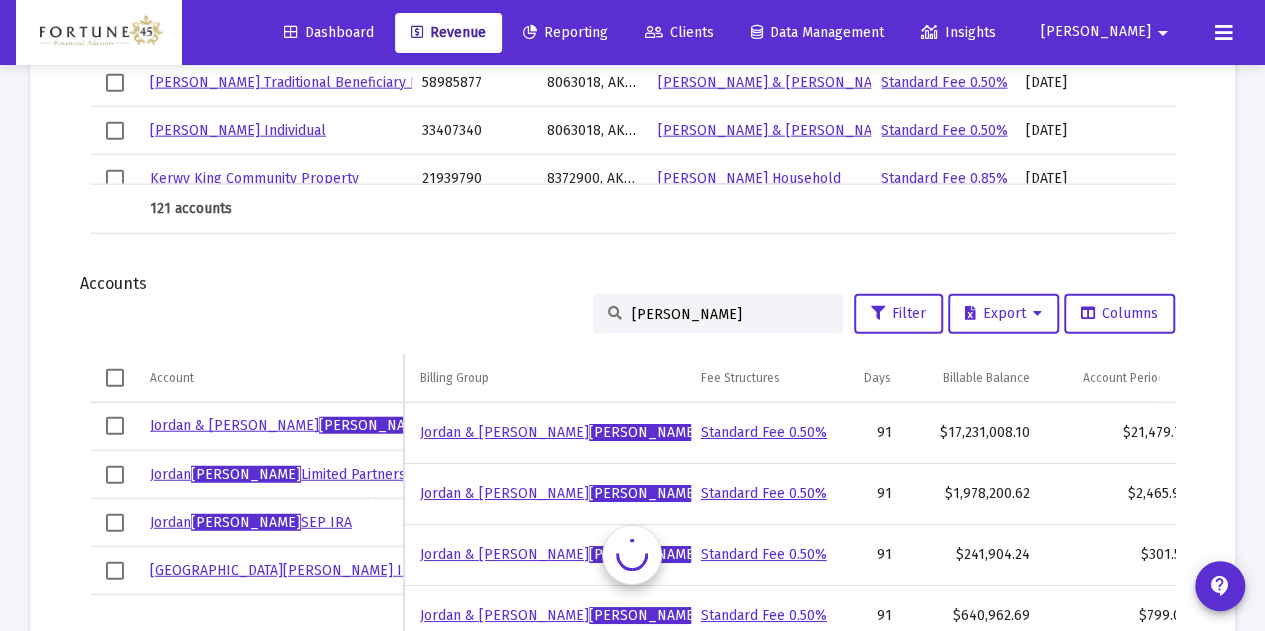 scroll, scrollTop: 0, scrollLeft: 218, axis: horizontal 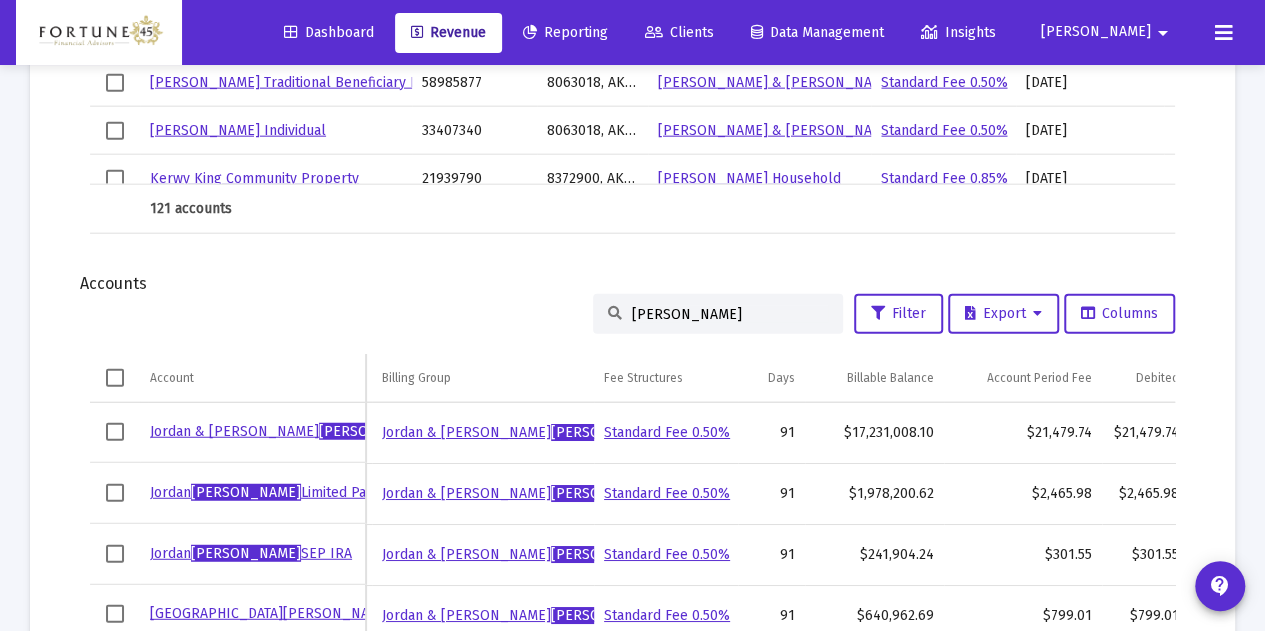 drag, startPoint x: 679, startPoint y: 319, endPoint x: 608, endPoint y: 313, distance: 71.25307 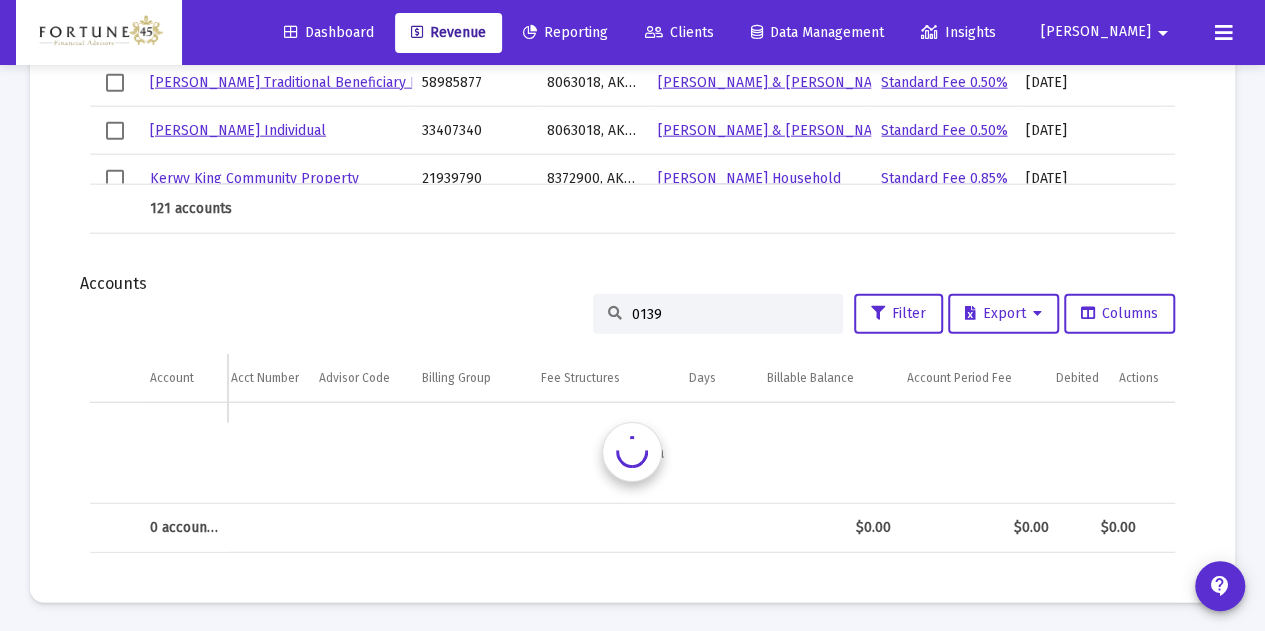 scroll, scrollTop: 0, scrollLeft: 37, axis: horizontal 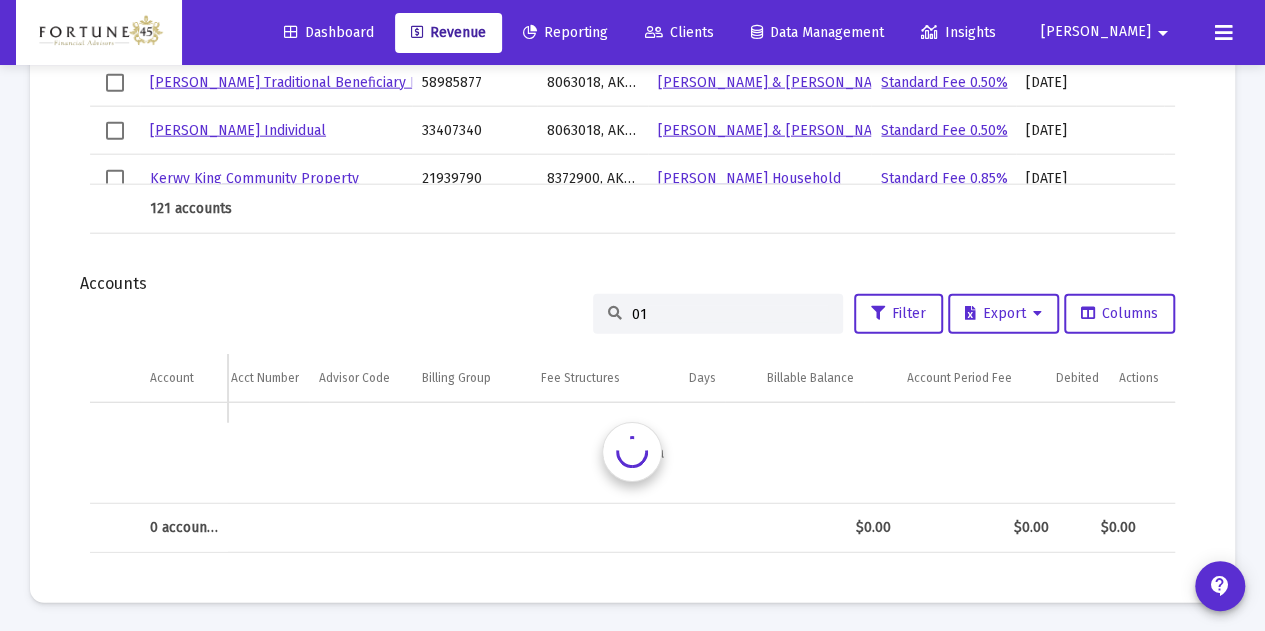 type on "0" 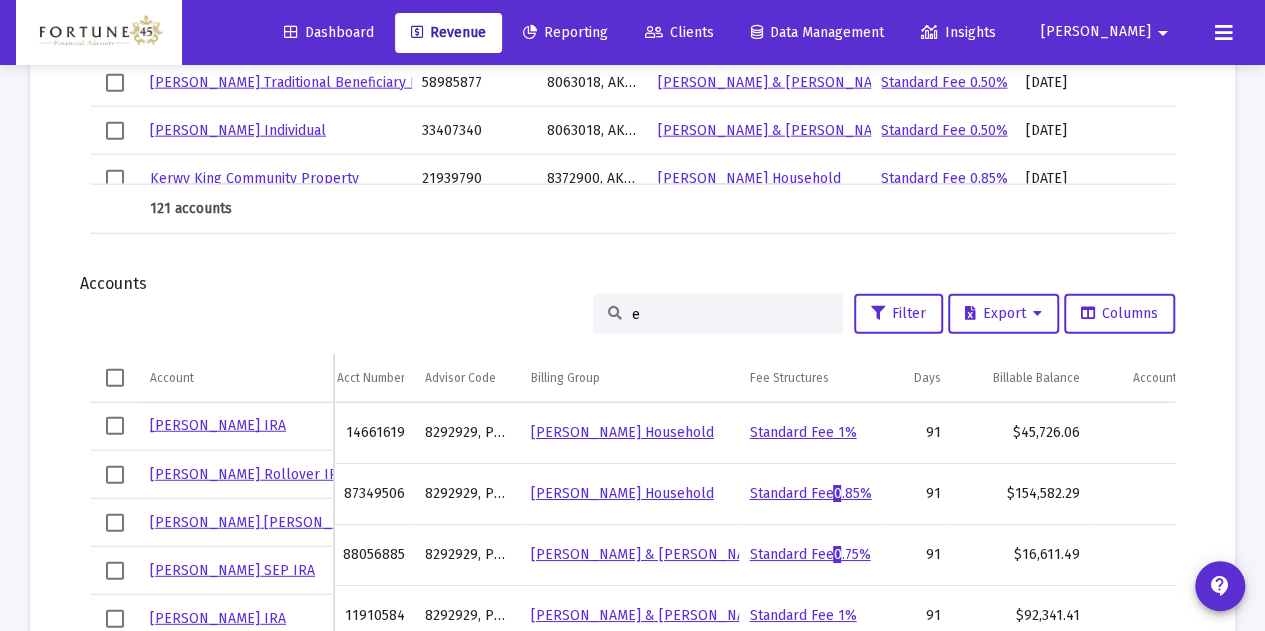 scroll, scrollTop: 0, scrollLeft: 0, axis: both 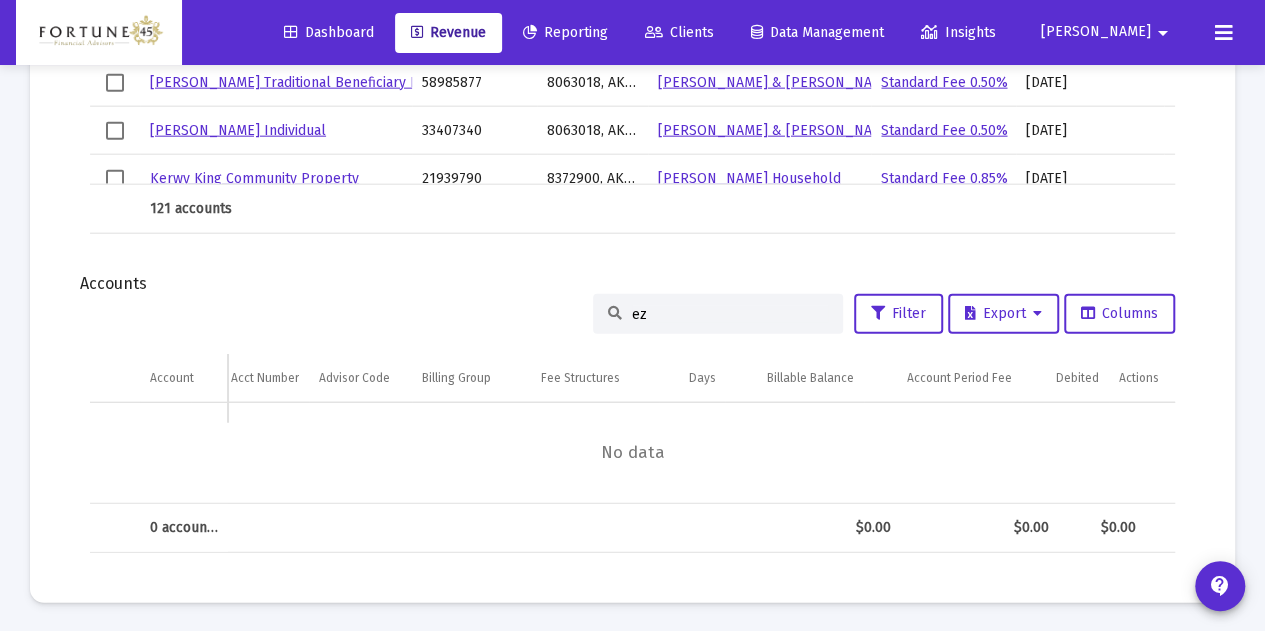 type on "e" 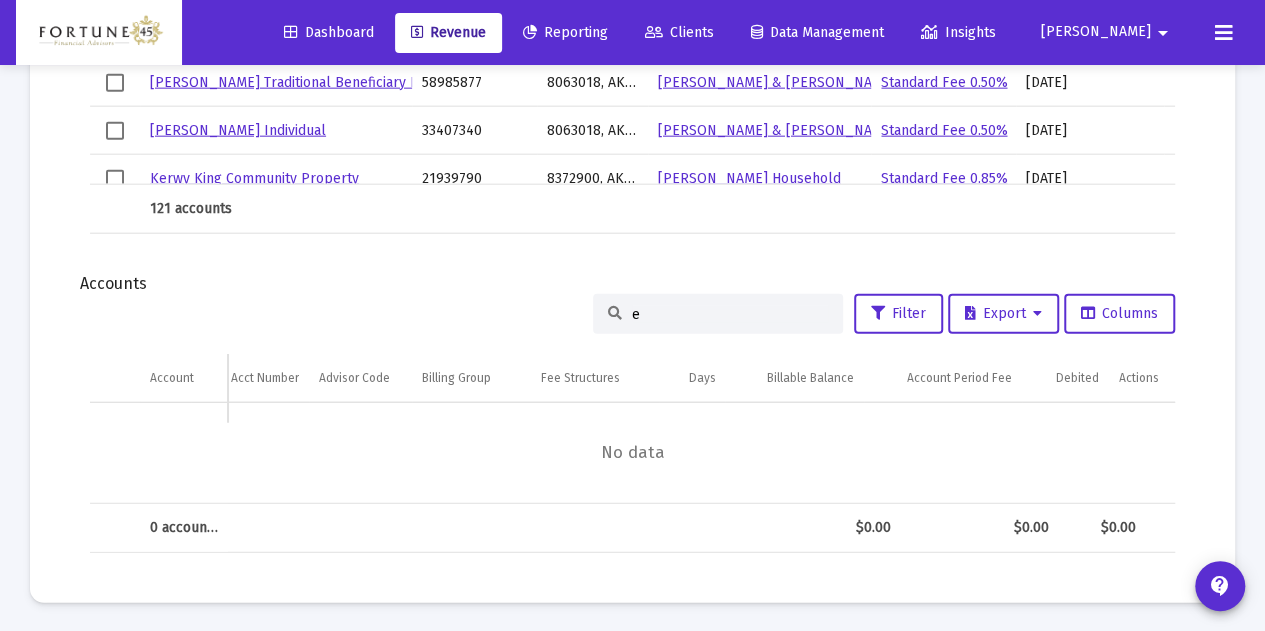 scroll, scrollTop: 0, scrollLeft: 0, axis: both 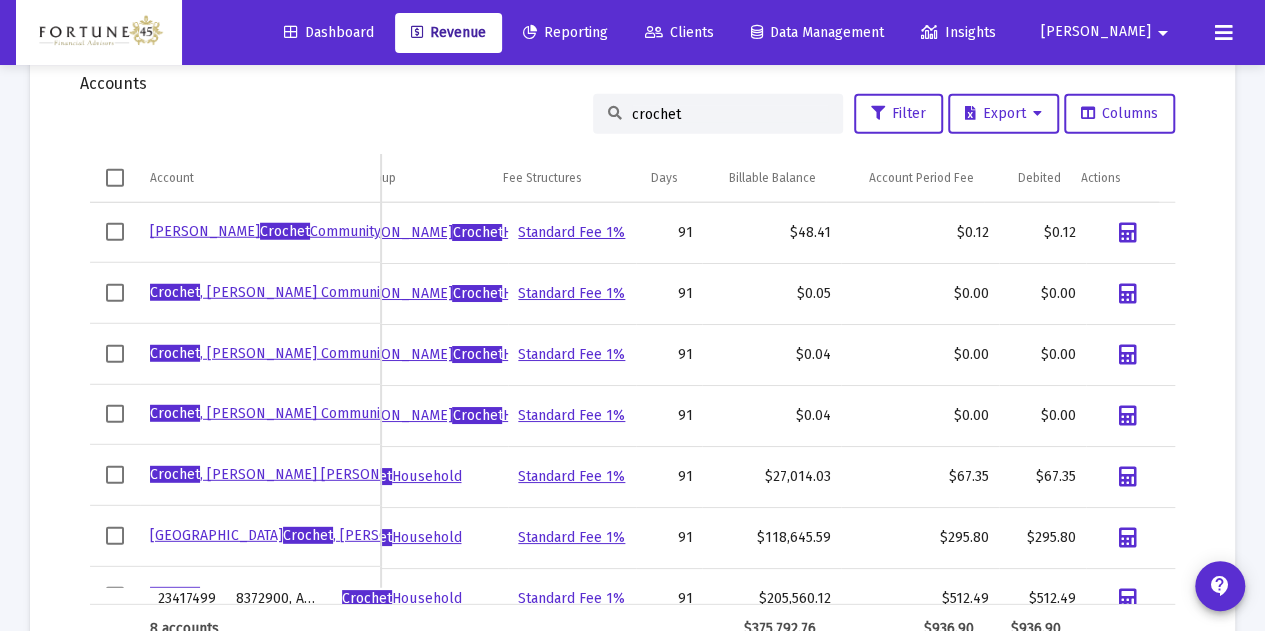 drag, startPoint x: 678, startPoint y: 115, endPoint x: 630, endPoint y: 112, distance: 48.09366 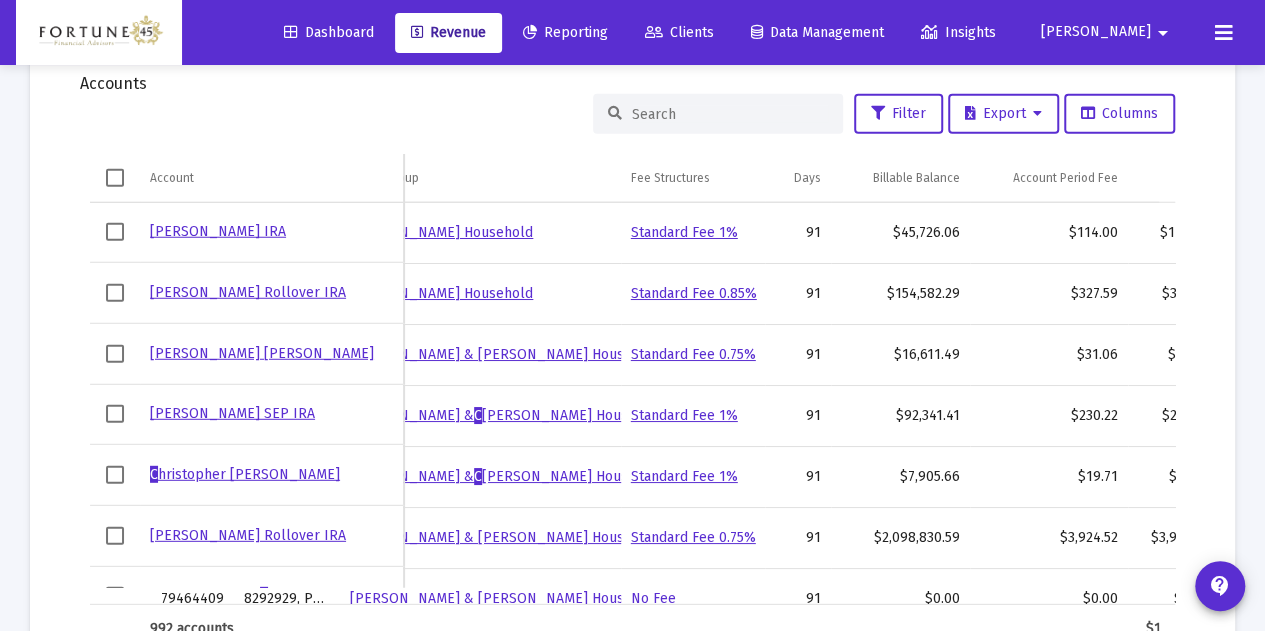 scroll, scrollTop: 0, scrollLeft: 289, axis: horizontal 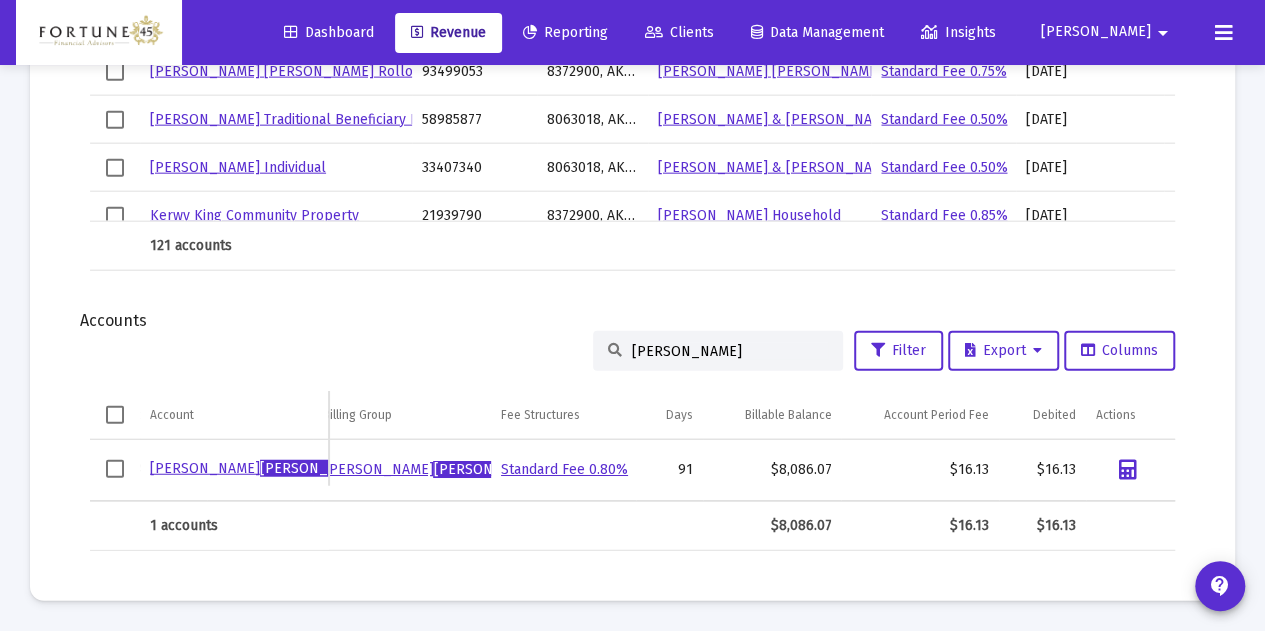drag, startPoint x: 694, startPoint y: 340, endPoint x: 608, endPoint y: 332, distance: 86.37129 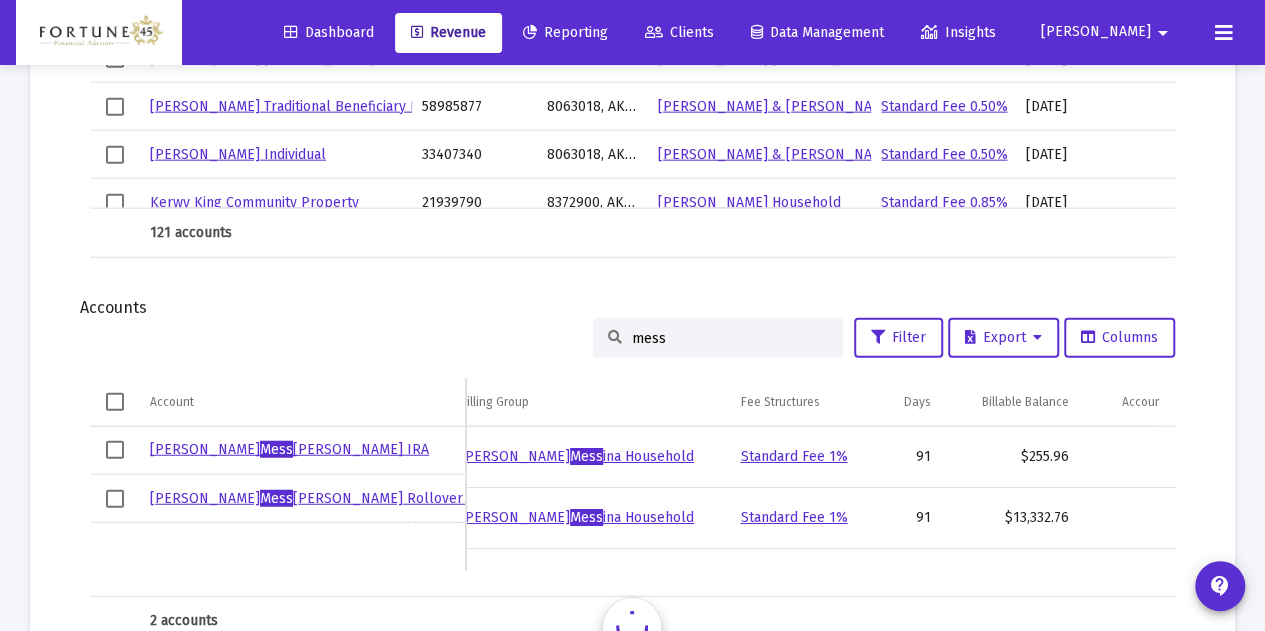 scroll, scrollTop: 0, scrollLeft: 240, axis: horizontal 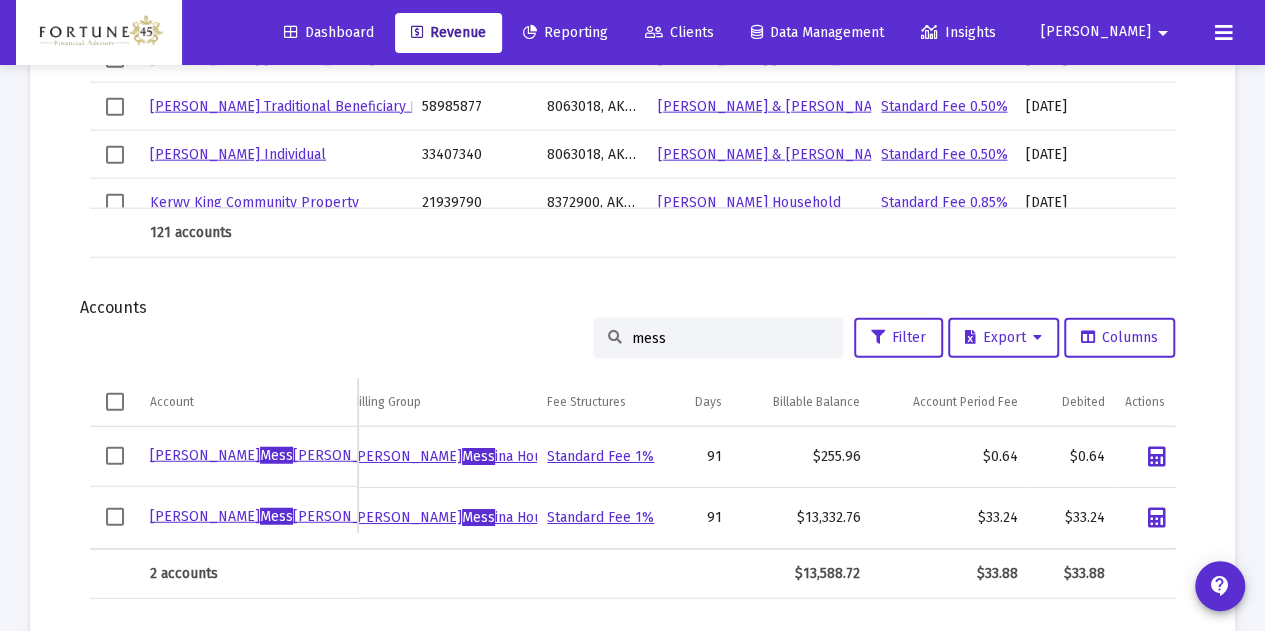 drag, startPoint x: 660, startPoint y: 341, endPoint x: 588, endPoint y: 327, distance: 73.34848 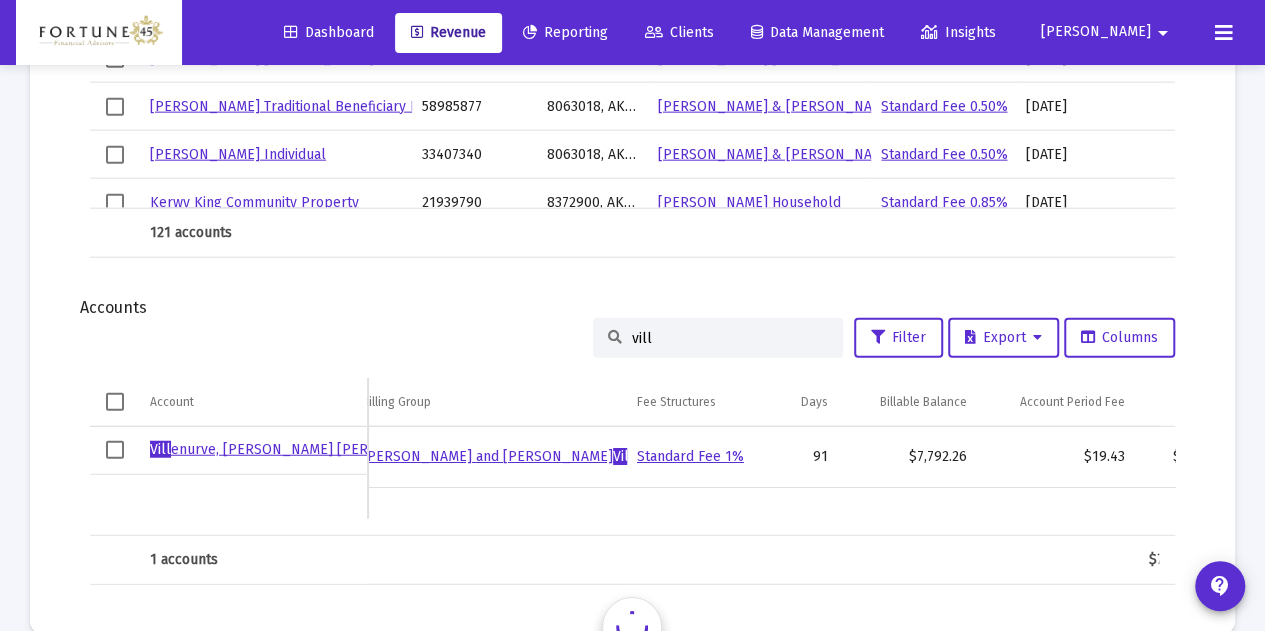 scroll, scrollTop: 0, scrollLeft: 240, axis: horizontal 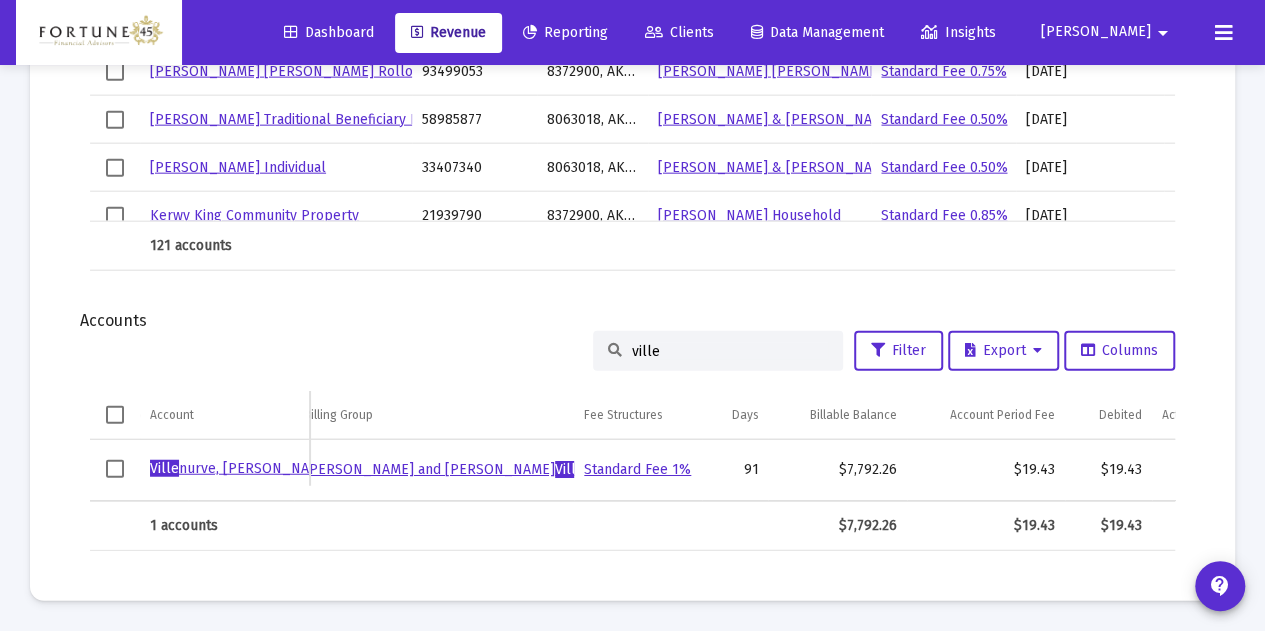drag, startPoint x: 655, startPoint y: 332, endPoint x: 605, endPoint y: 328, distance: 50.159744 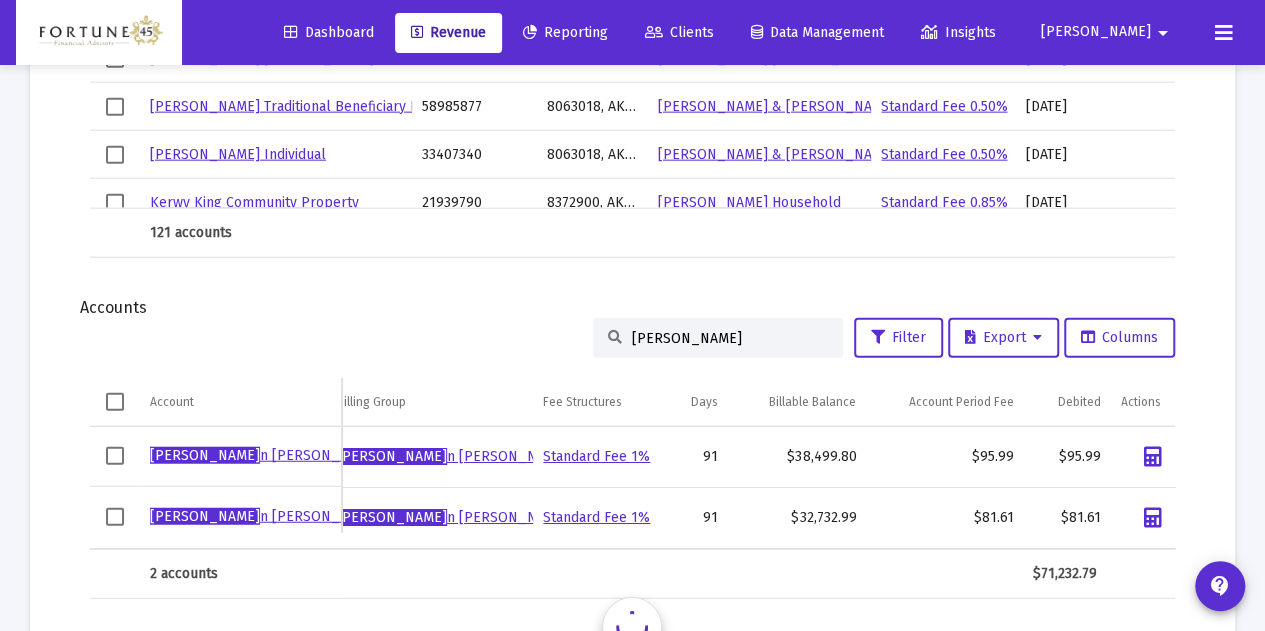 scroll, scrollTop: 0, scrollLeft: 240, axis: horizontal 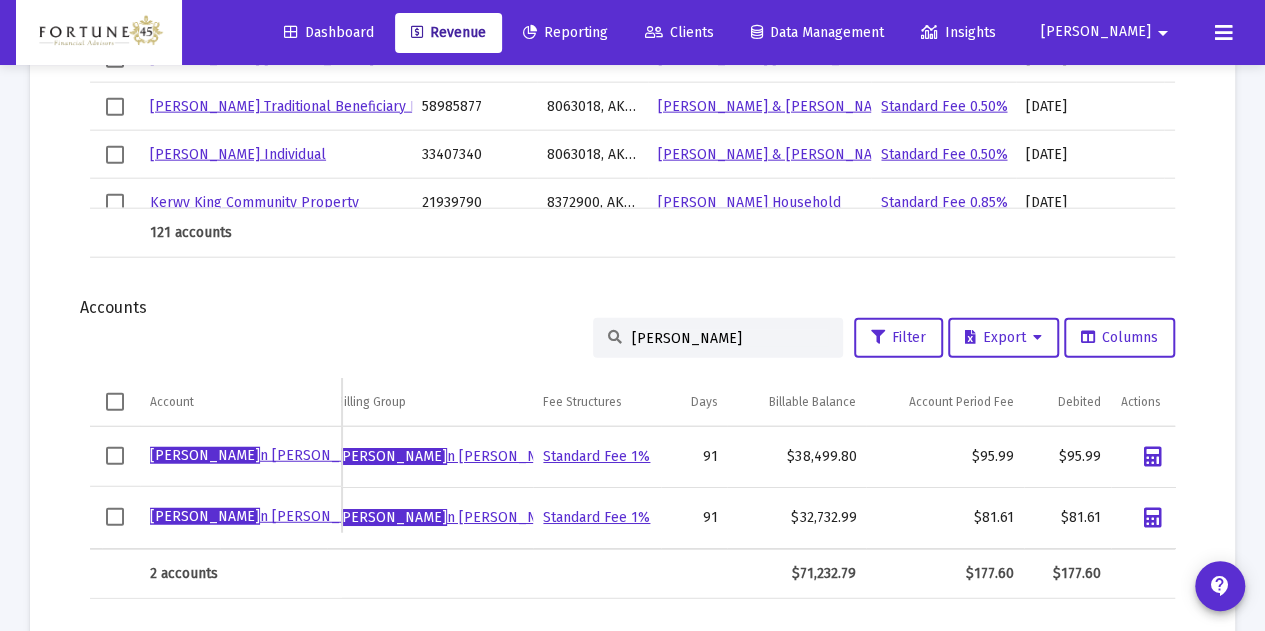type on "[PERSON_NAME]" 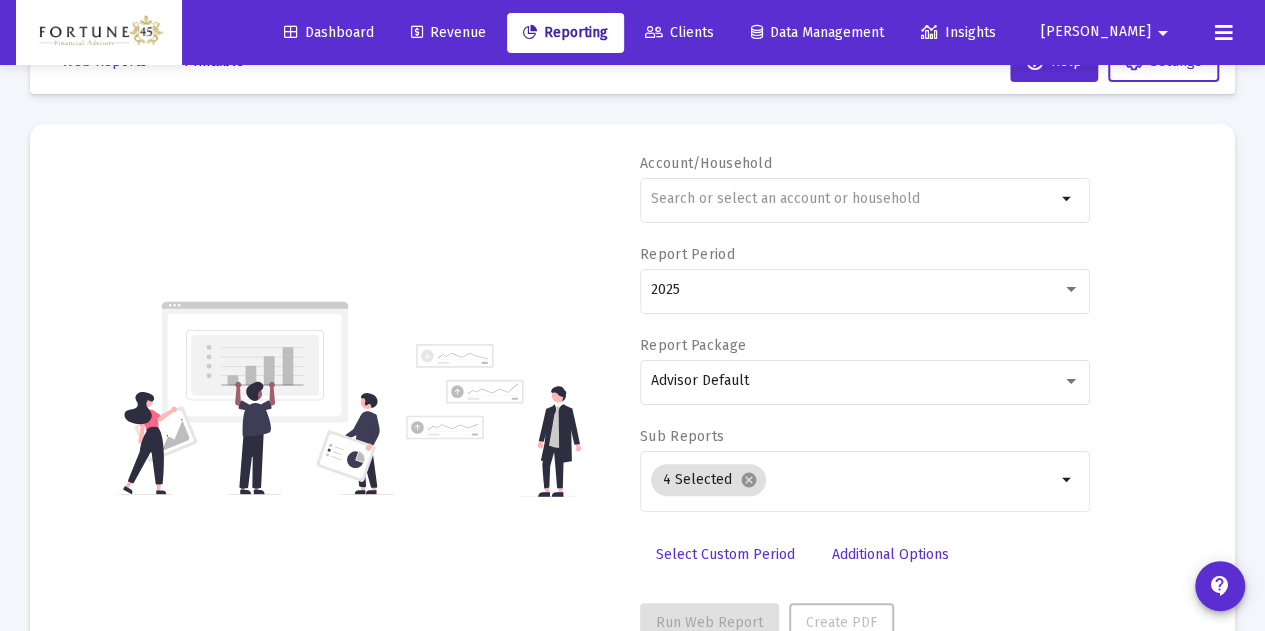 scroll, scrollTop: 134, scrollLeft: 0, axis: vertical 